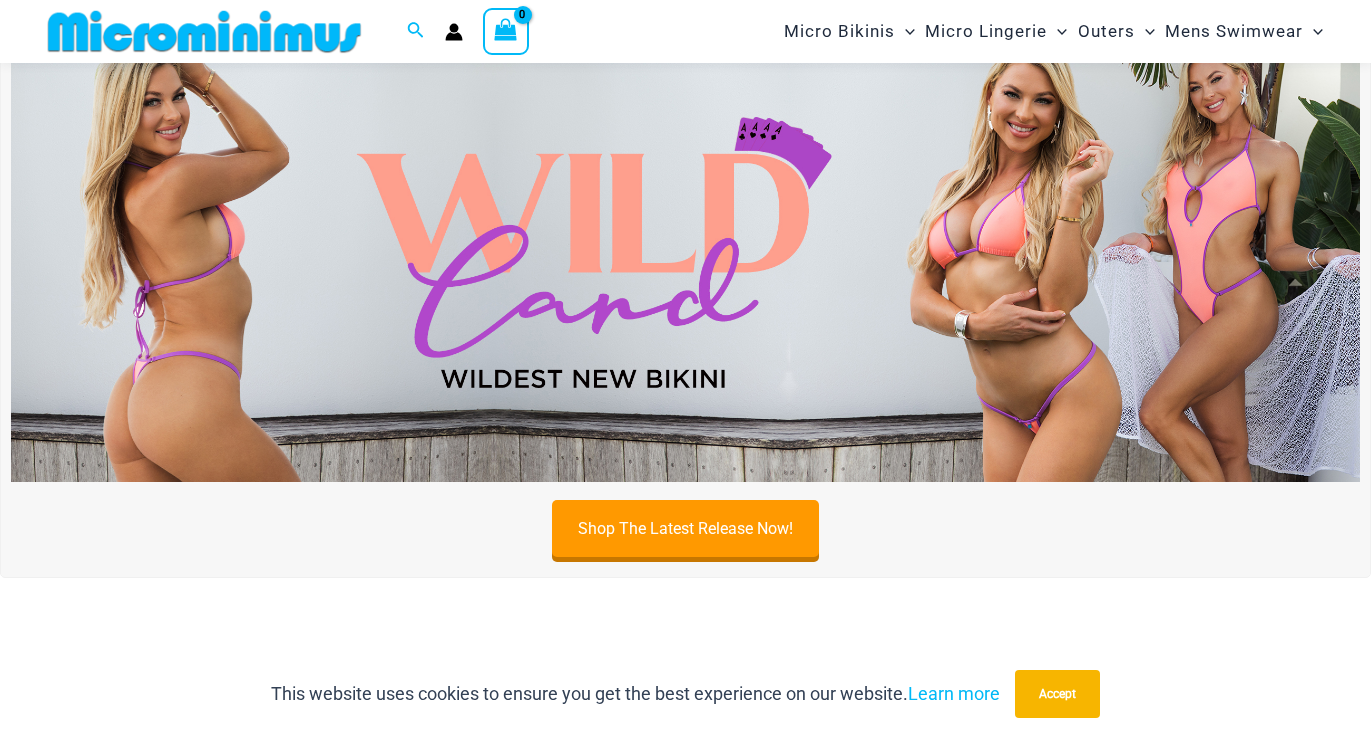 scroll, scrollTop: 629, scrollLeft: 0, axis: vertical 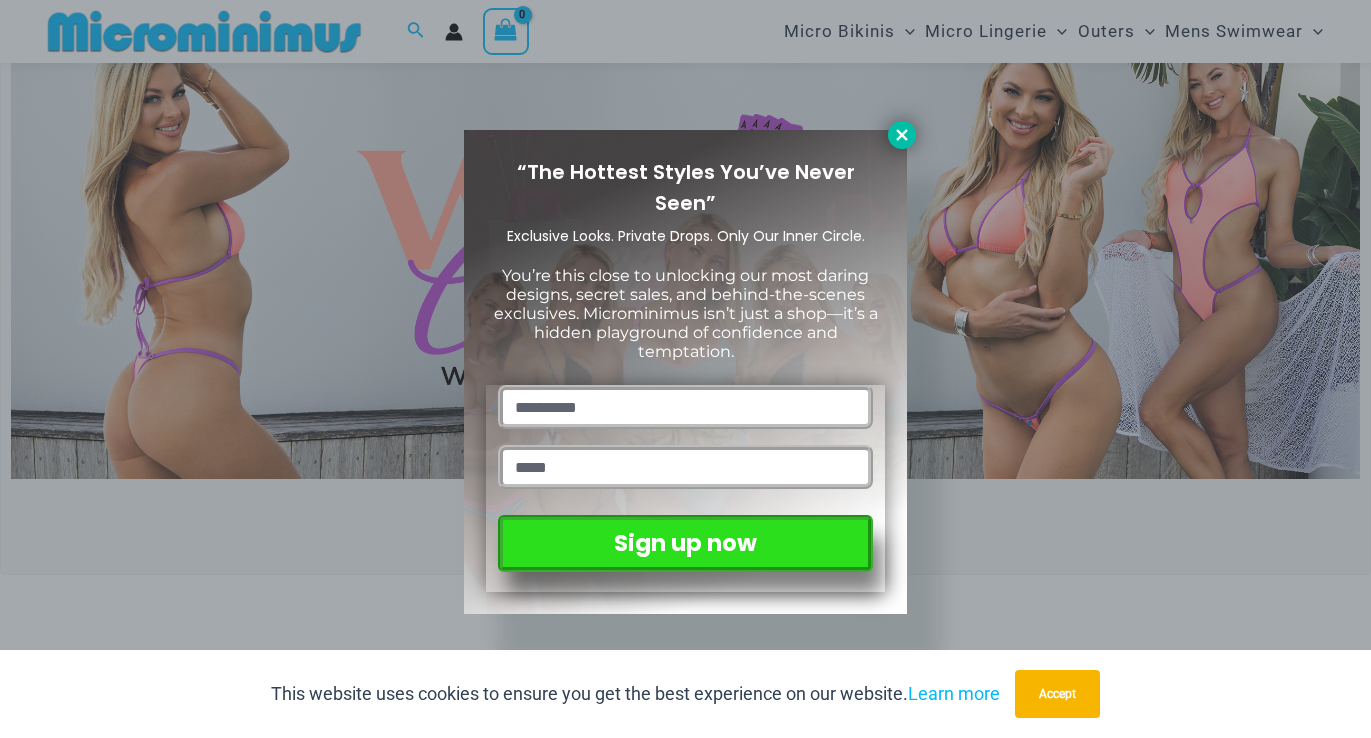 click at bounding box center (902, 135) 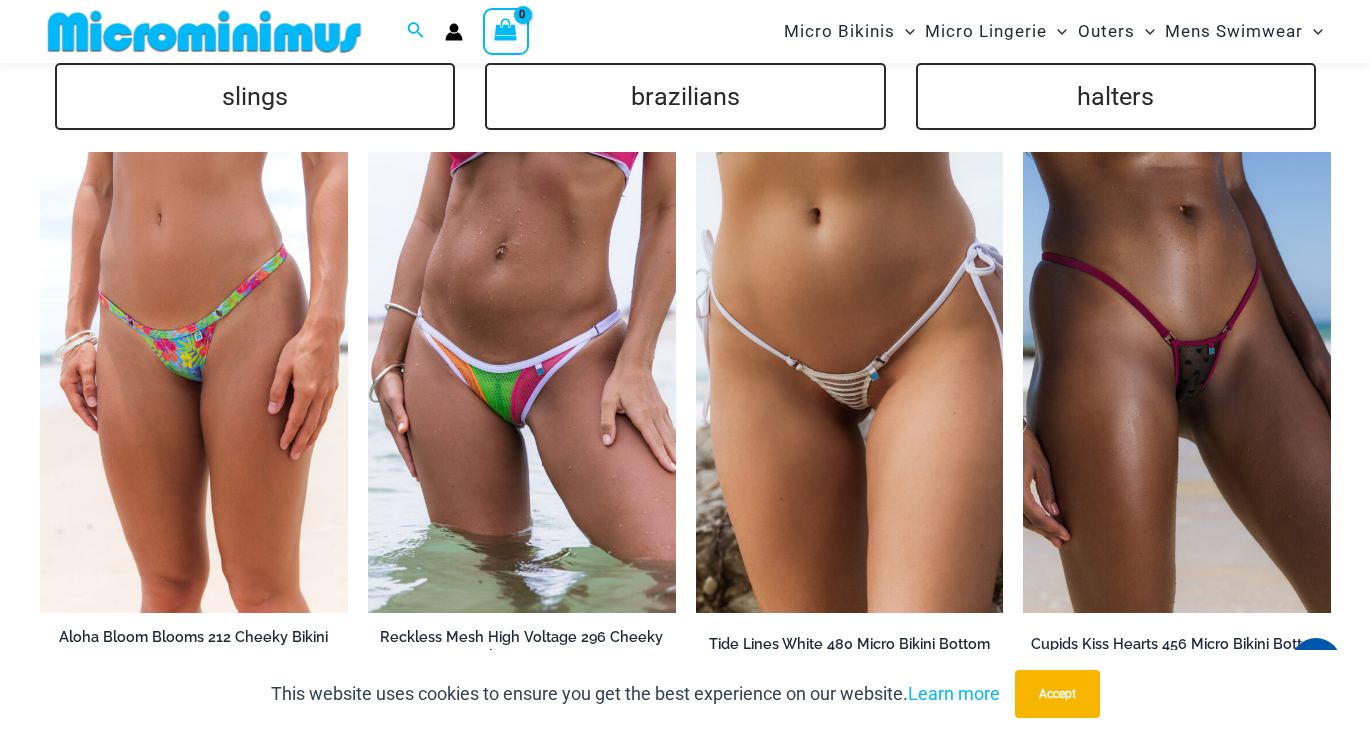 scroll, scrollTop: 4572, scrollLeft: 0, axis: vertical 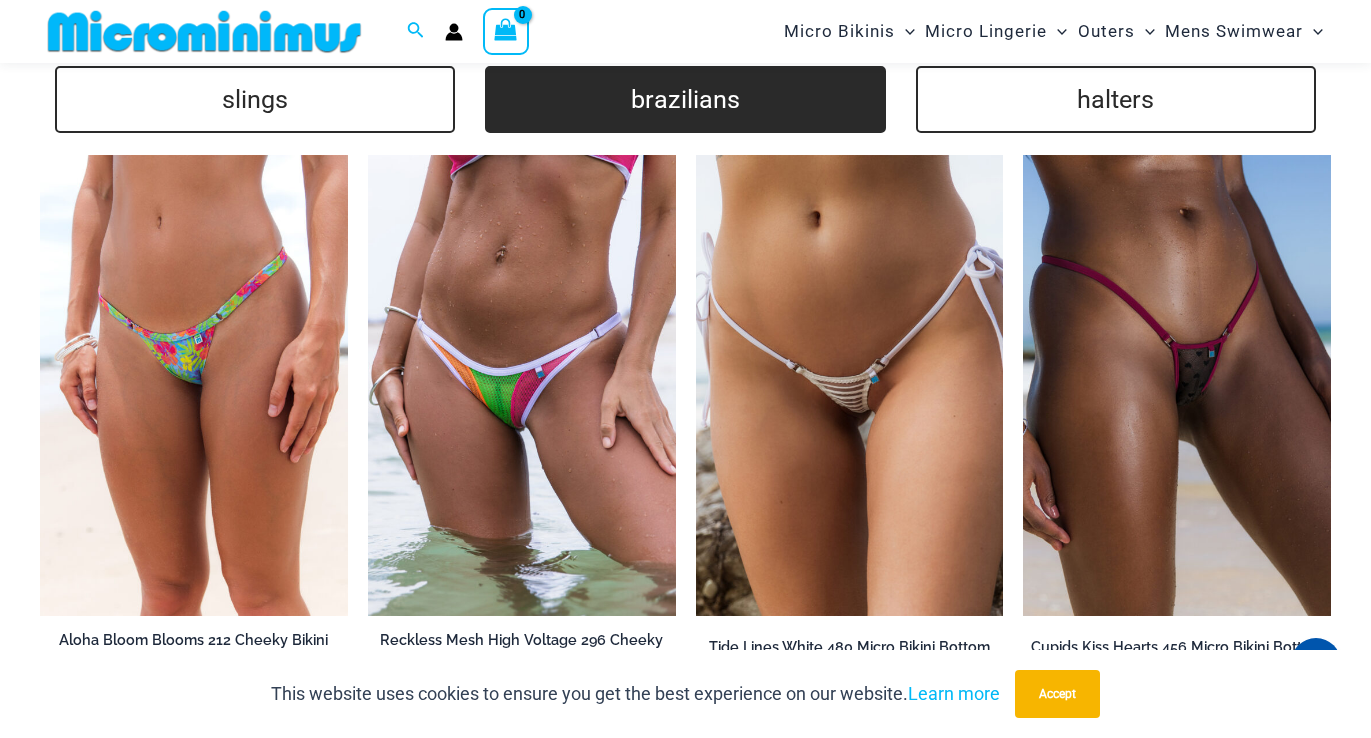 click on "brazilians" at bounding box center (685, 99) 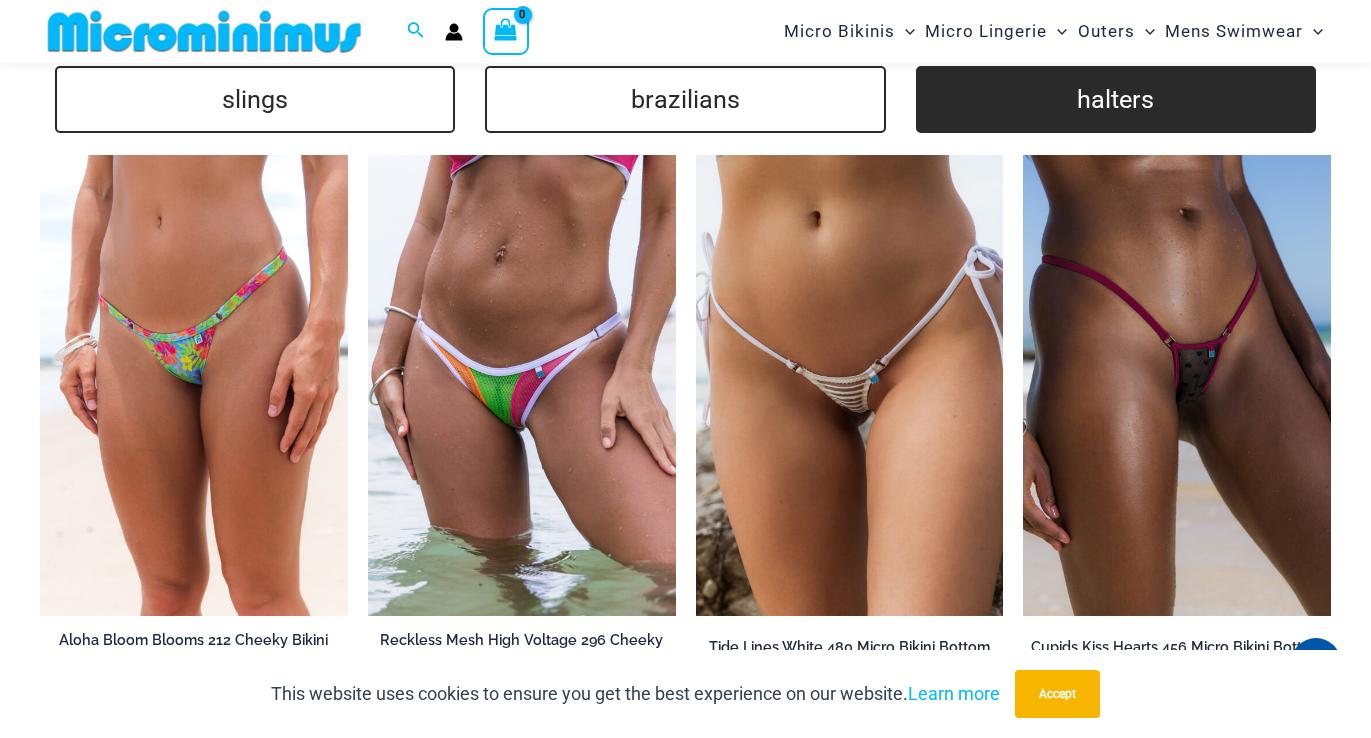 click on "halters" at bounding box center [1116, 99] 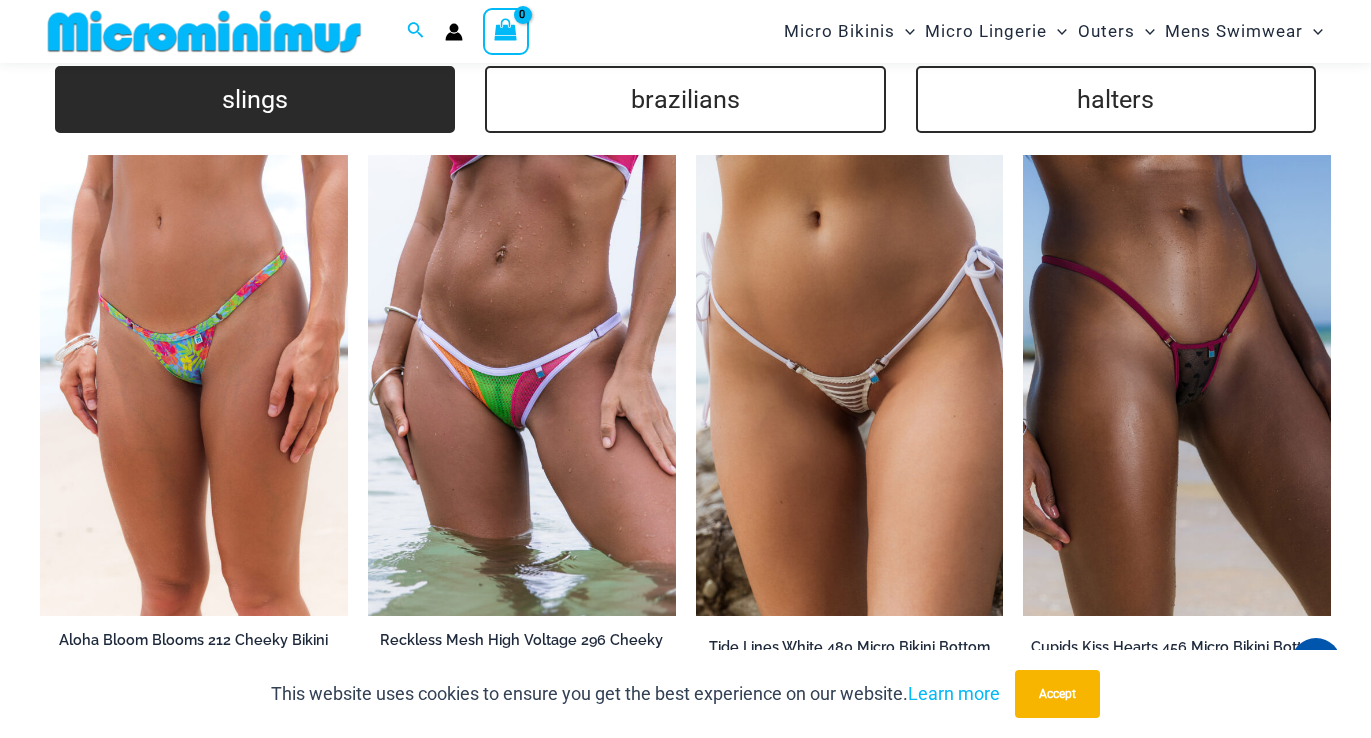 click on "slings" at bounding box center (255, 99) 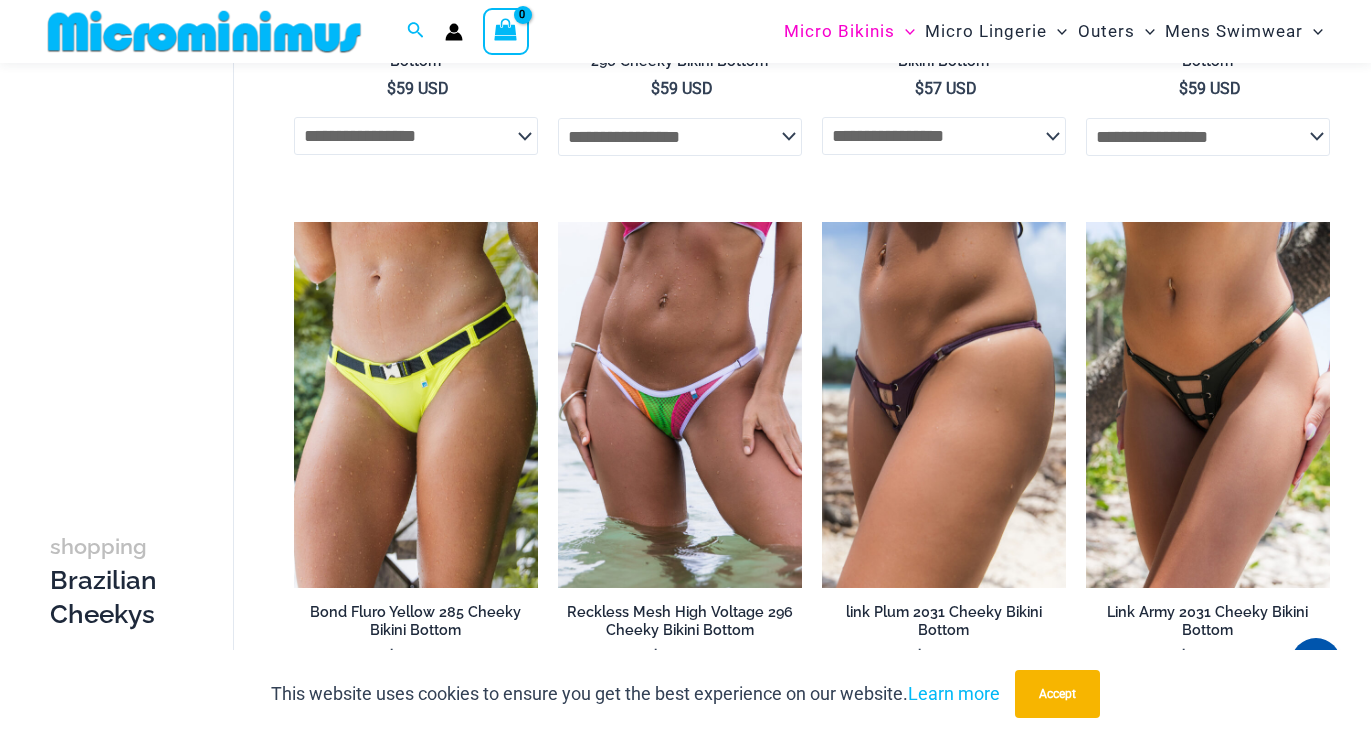 scroll, scrollTop: 572, scrollLeft: 0, axis: vertical 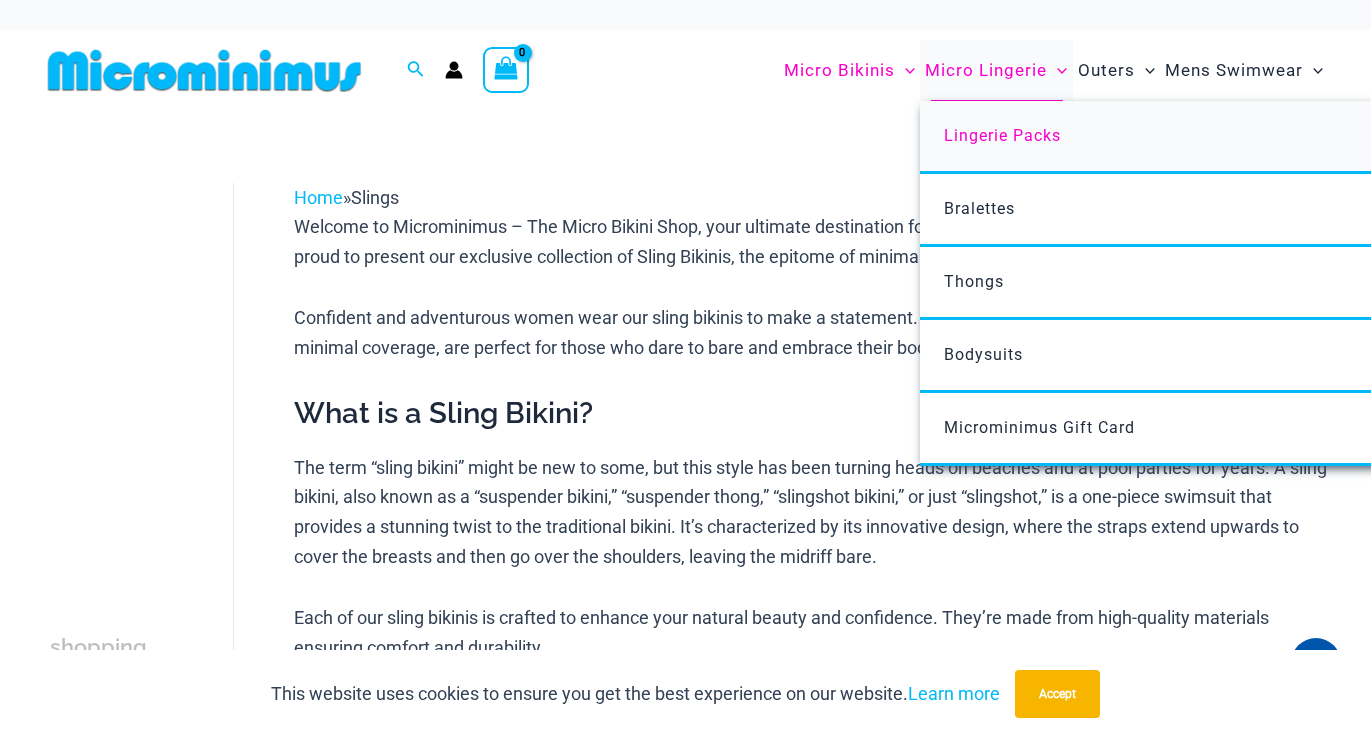 click on "Lingerie Packs" at bounding box center (1002, 135) 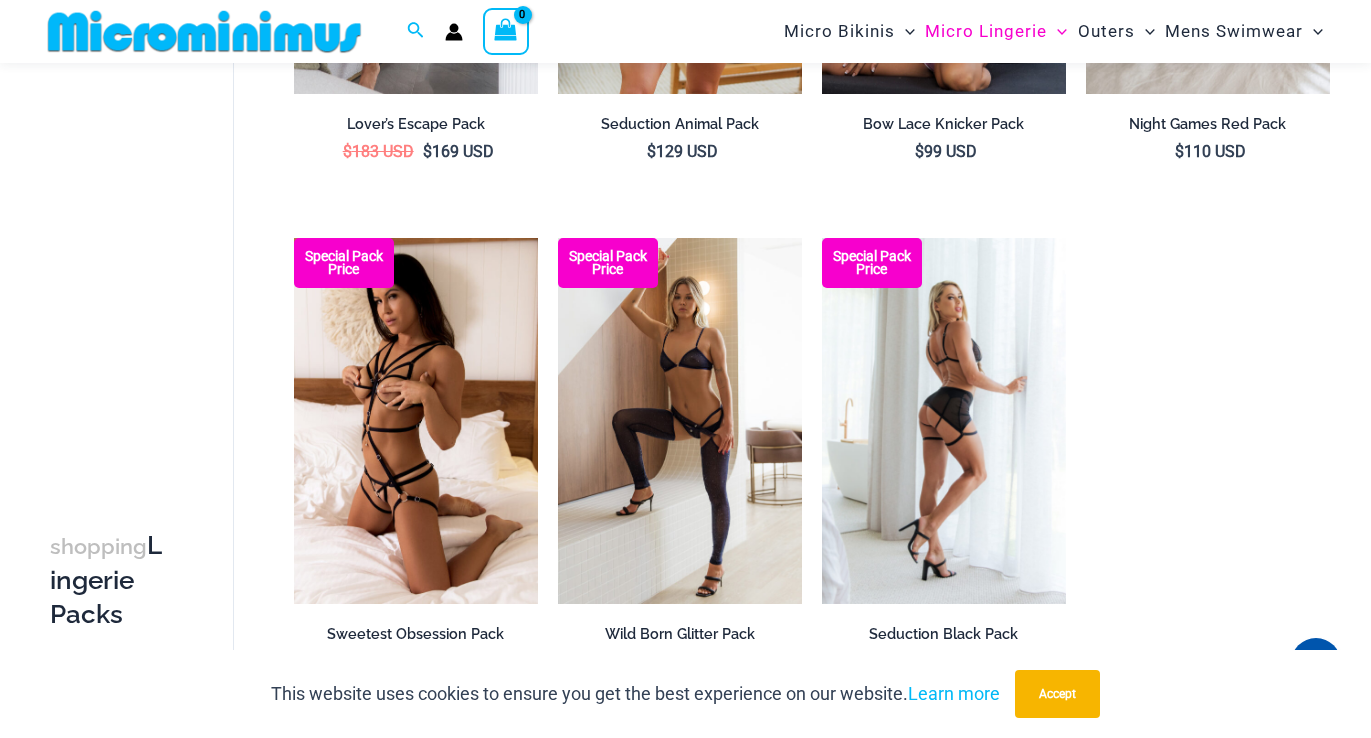 scroll, scrollTop: 1624, scrollLeft: 0, axis: vertical 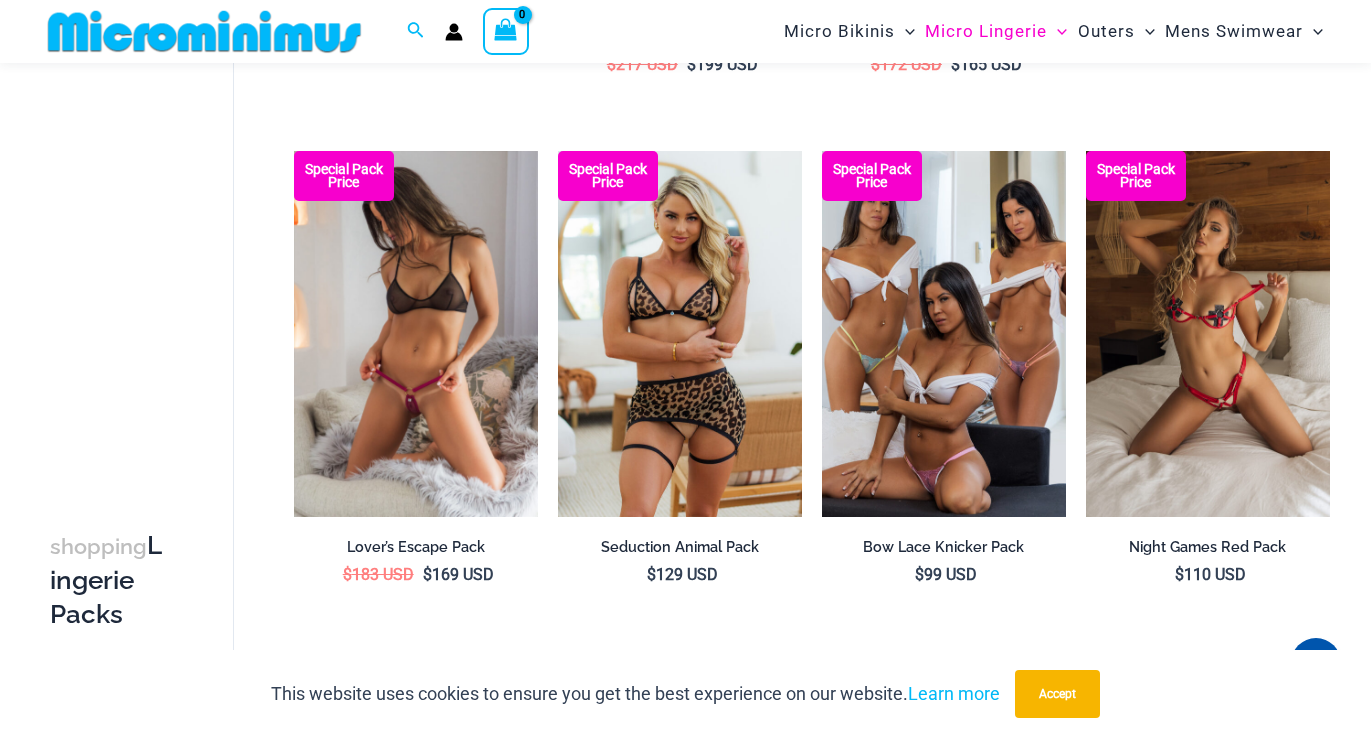 click at bounding box center (416, 334) 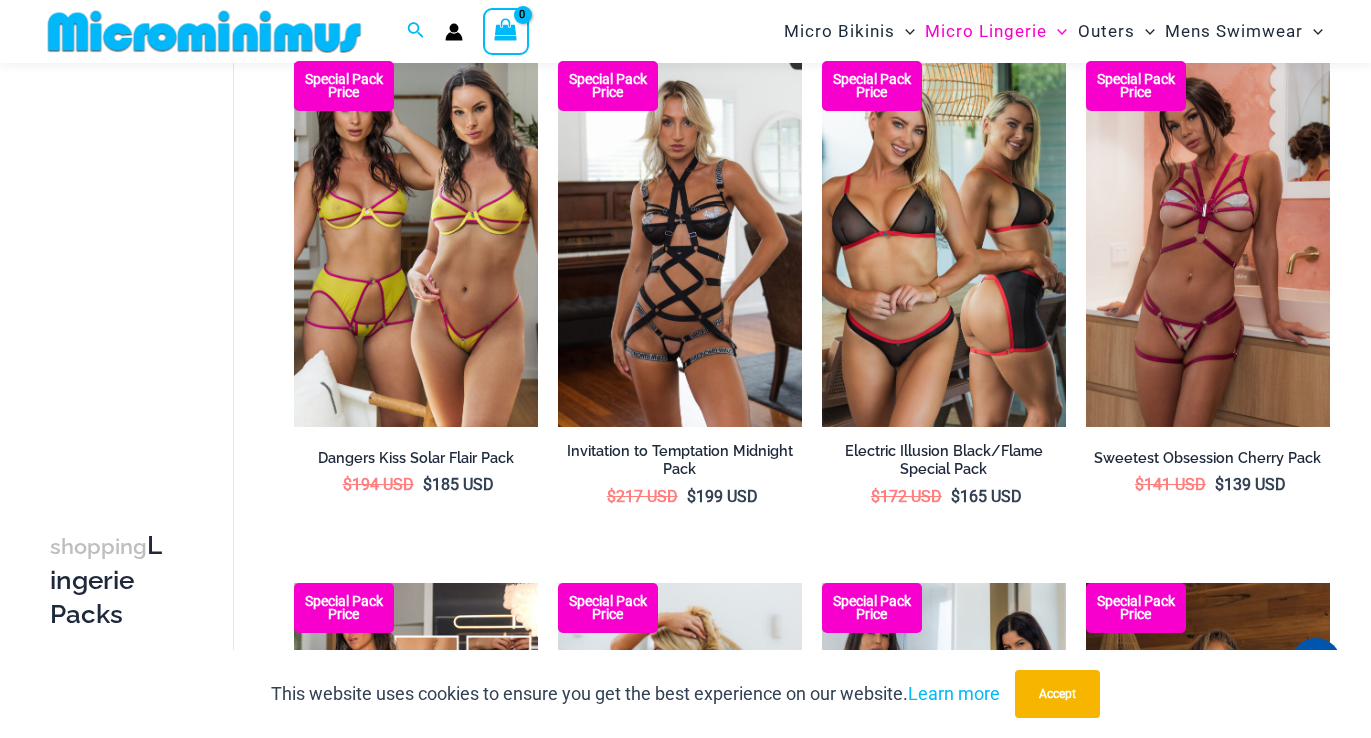 scroll, scrollTop: 1189, scrollLeft: 0, axis: vertical 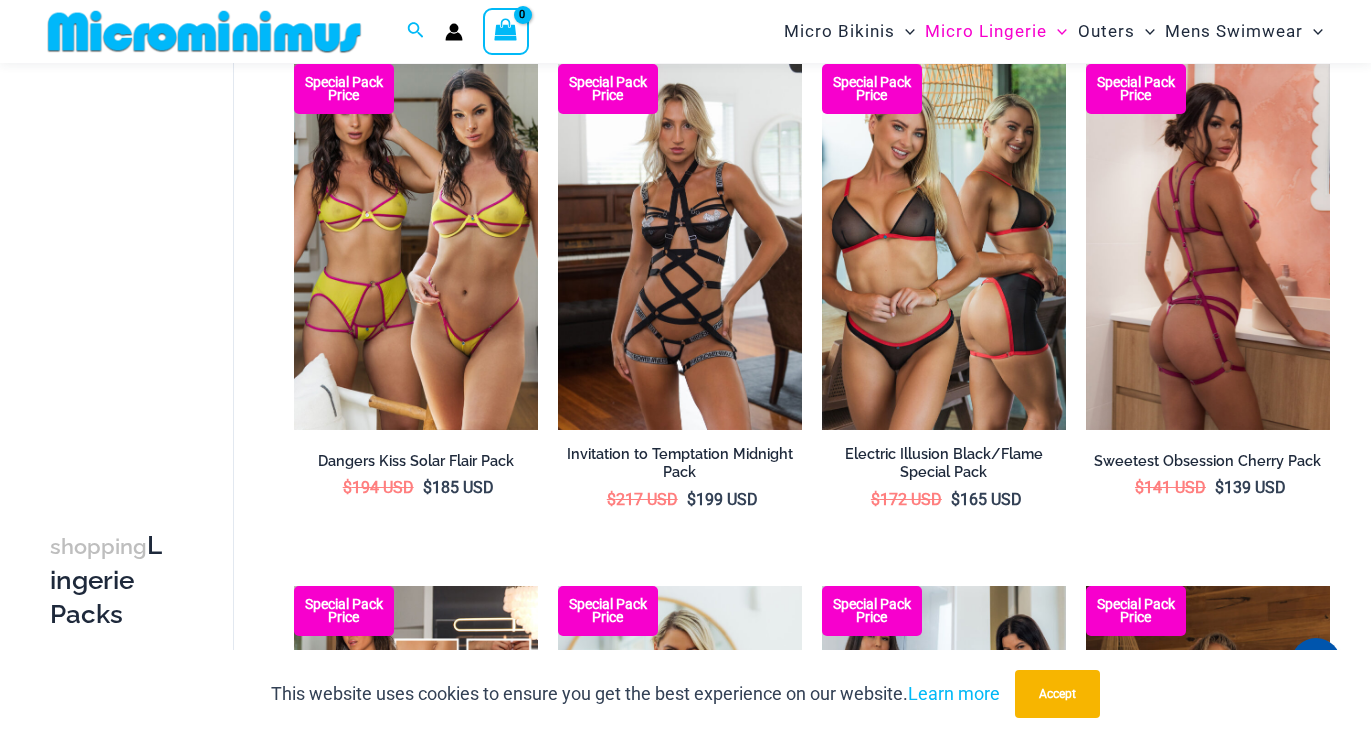 click at bounding box center [1208, 247] 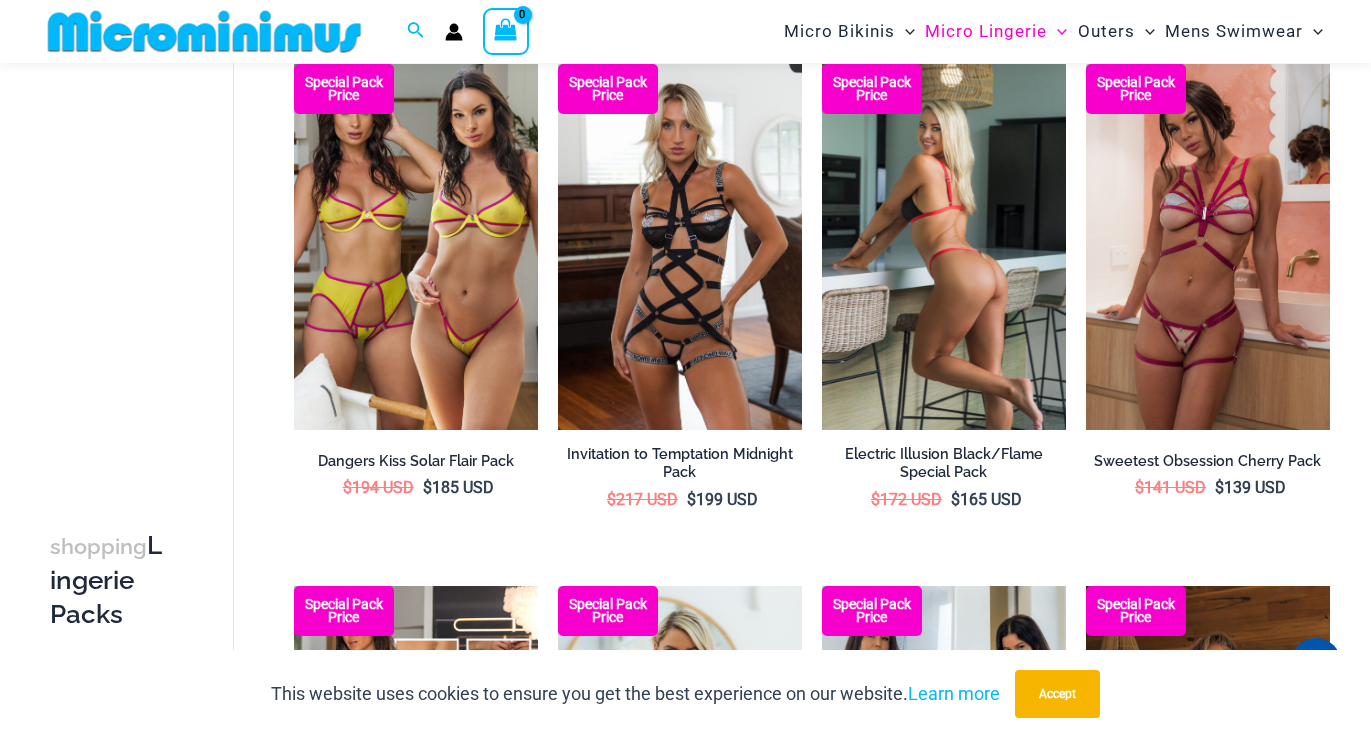 click at bounding box center [944, 247] 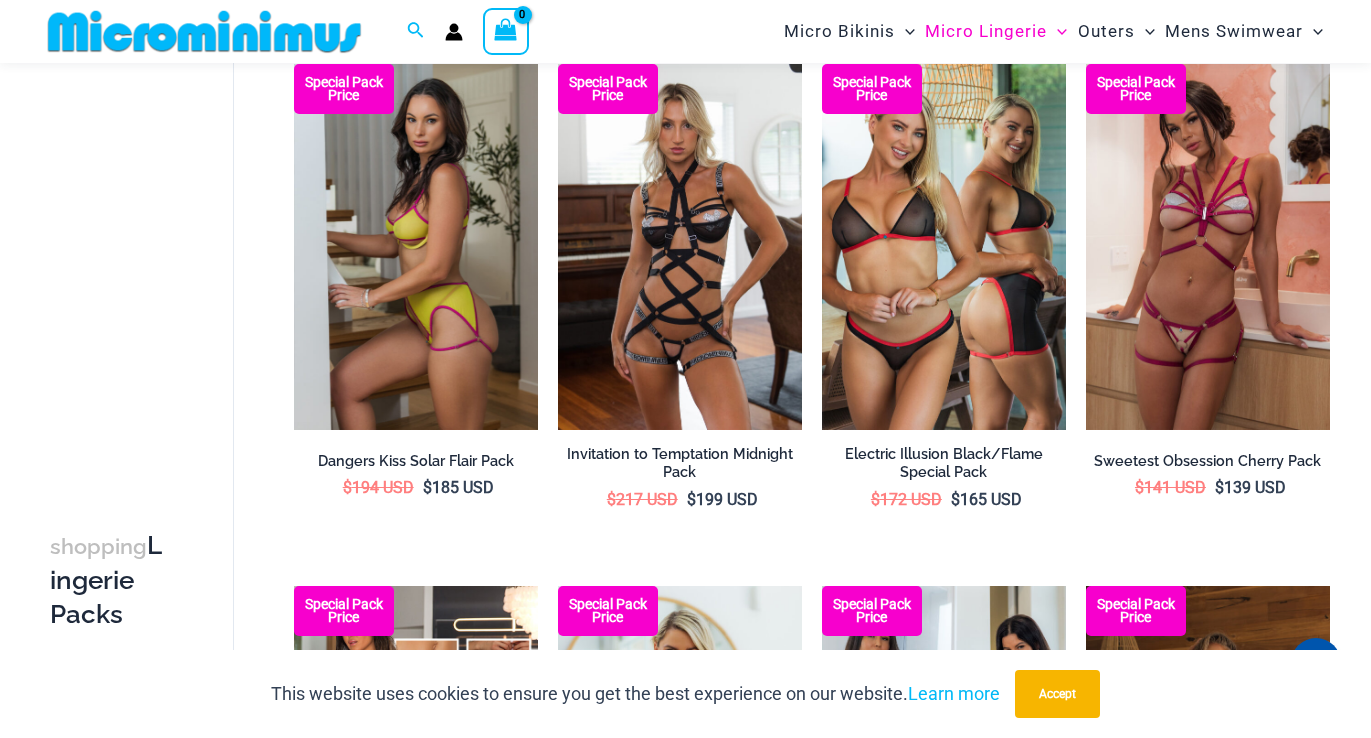 click at bounding box center [416, 247] 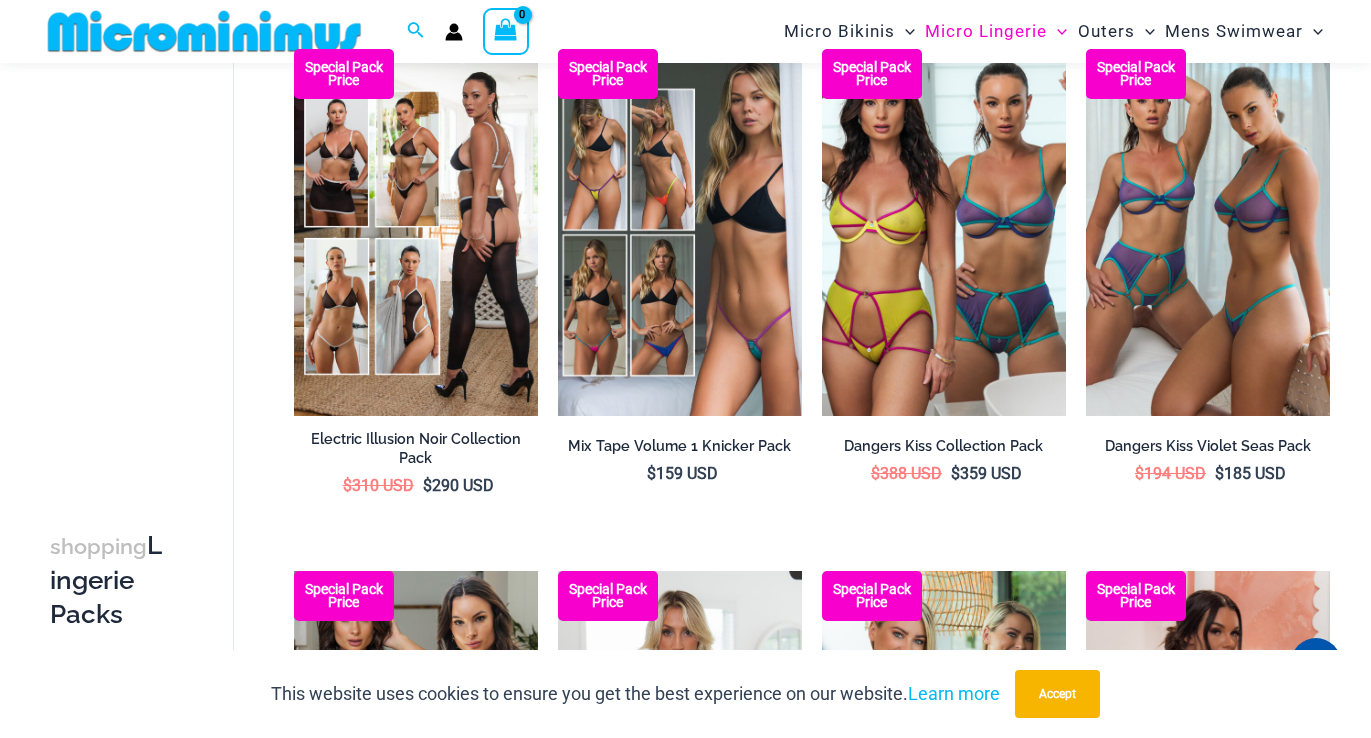 scroll, scrollTop: 669, scrollLeft: 0, axis: vertical 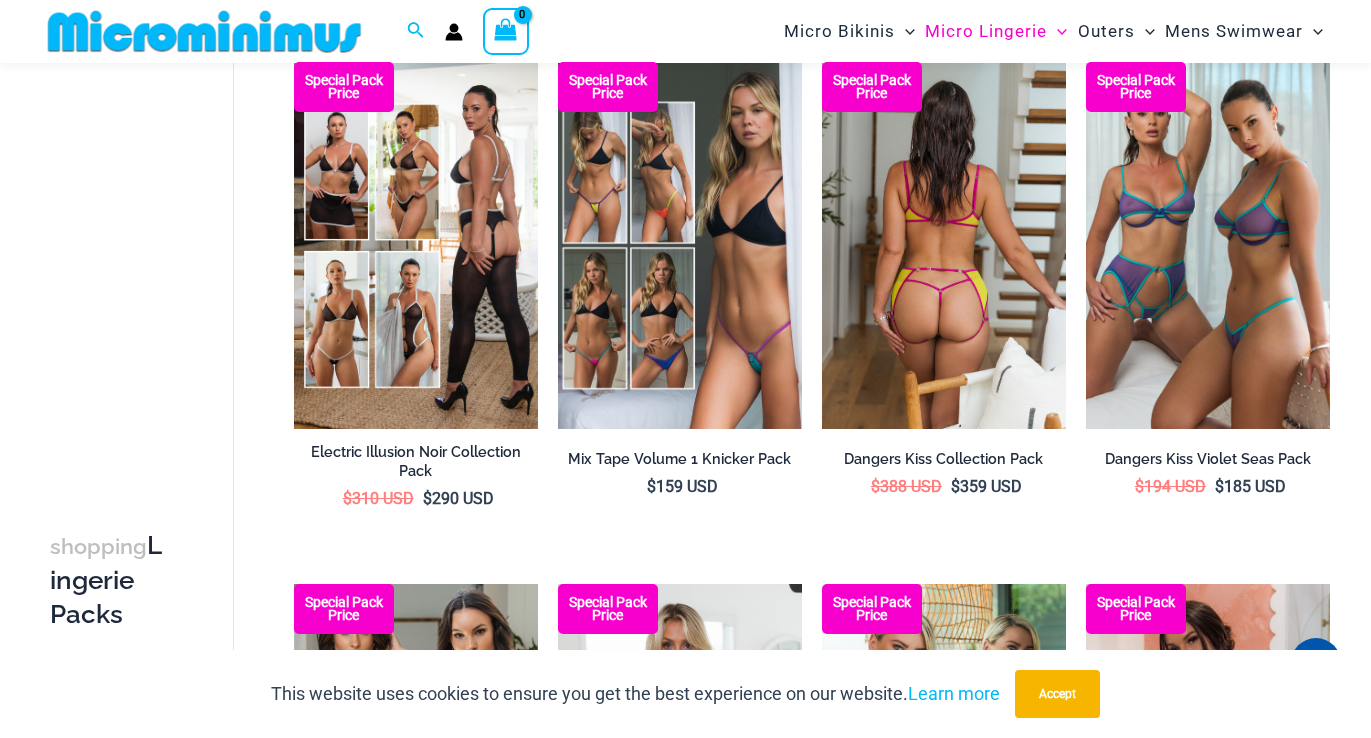 click at bounding box center (944, 245) 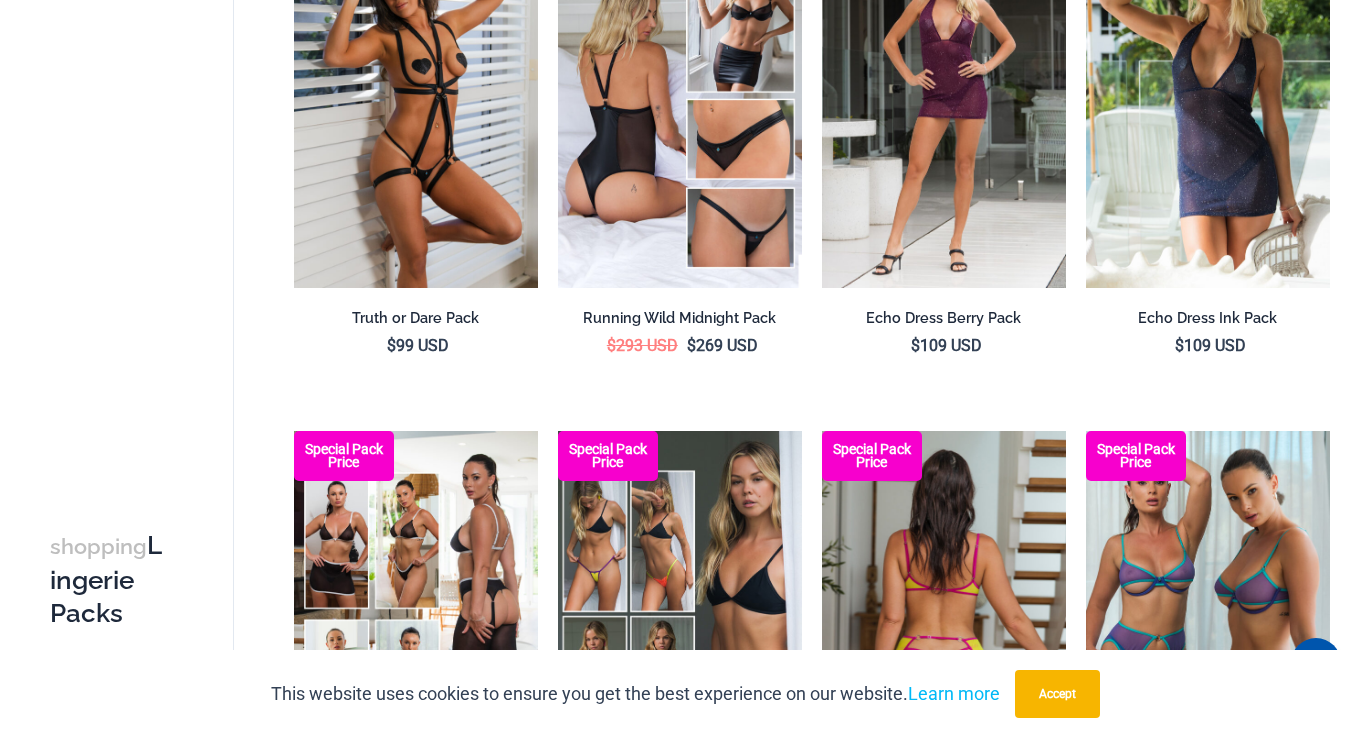 scroll, scrollTop: 0, scrollLeft: 0, axis: both 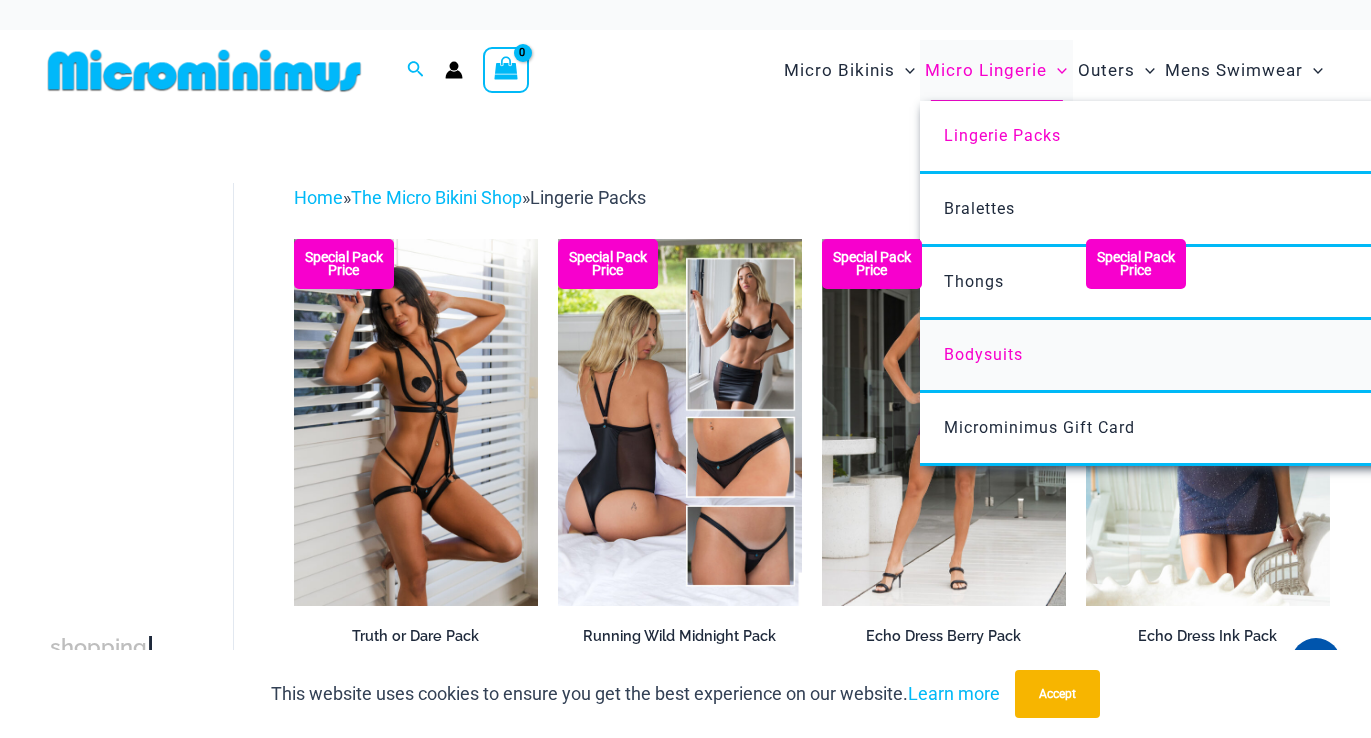 click on "Bodysuits" at bounding box center [983, 354] 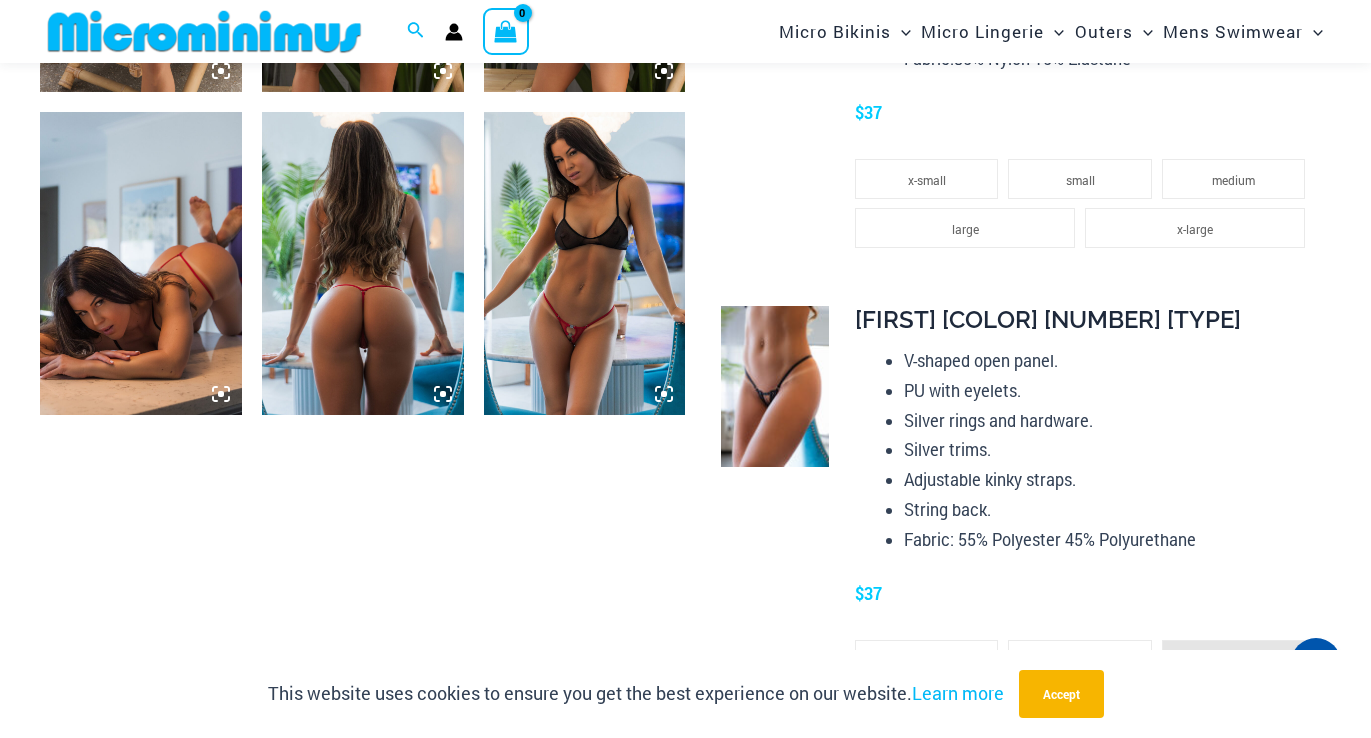 scroll, scrollTop: 2028, scrollLeft: 0, axis: vertical 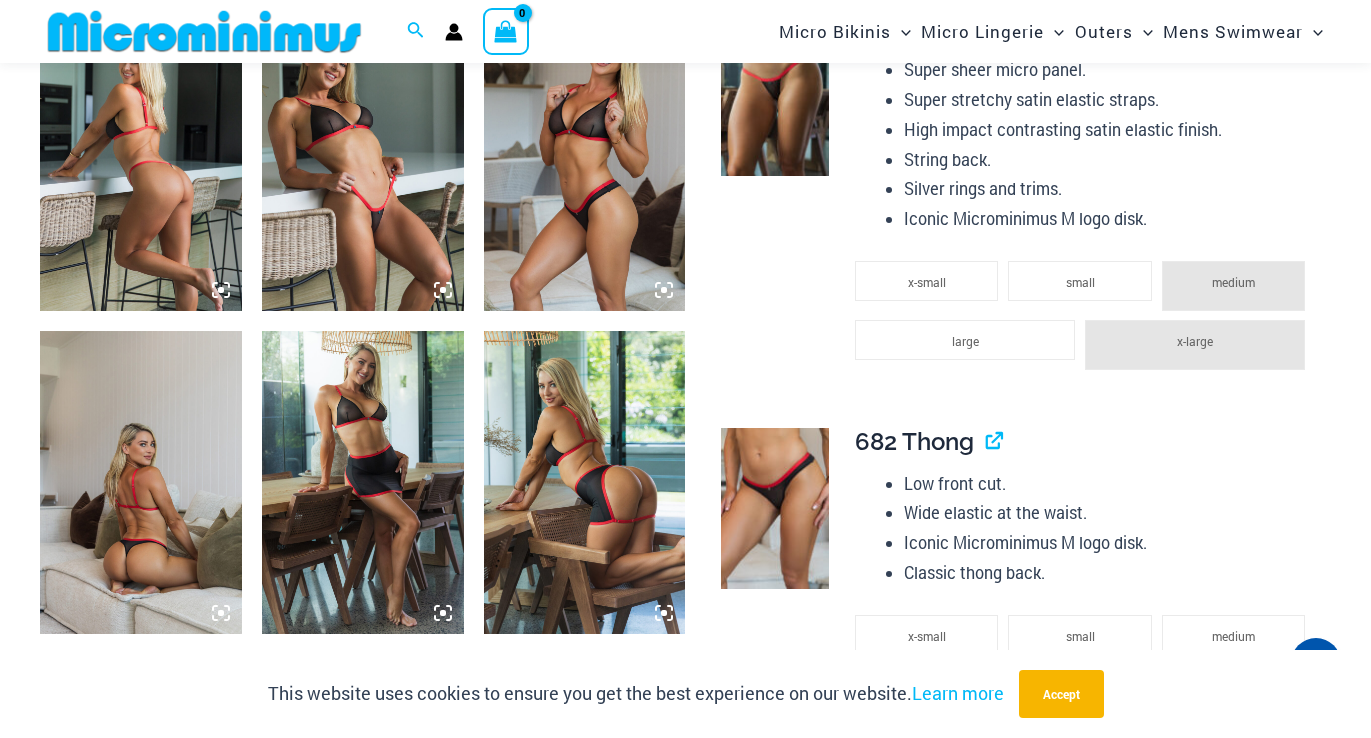 click at bounding box center (363, 160) 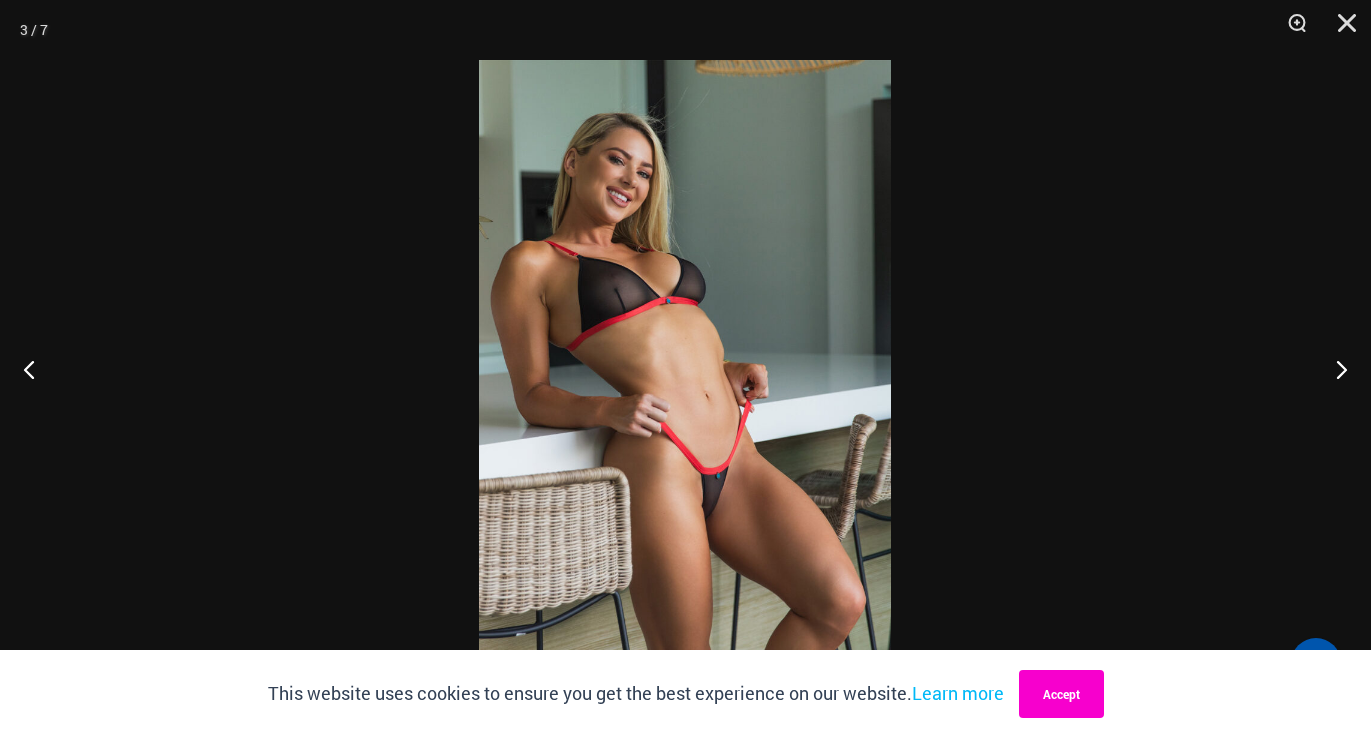 click on "Accept" at bounding box center (1061, 694) 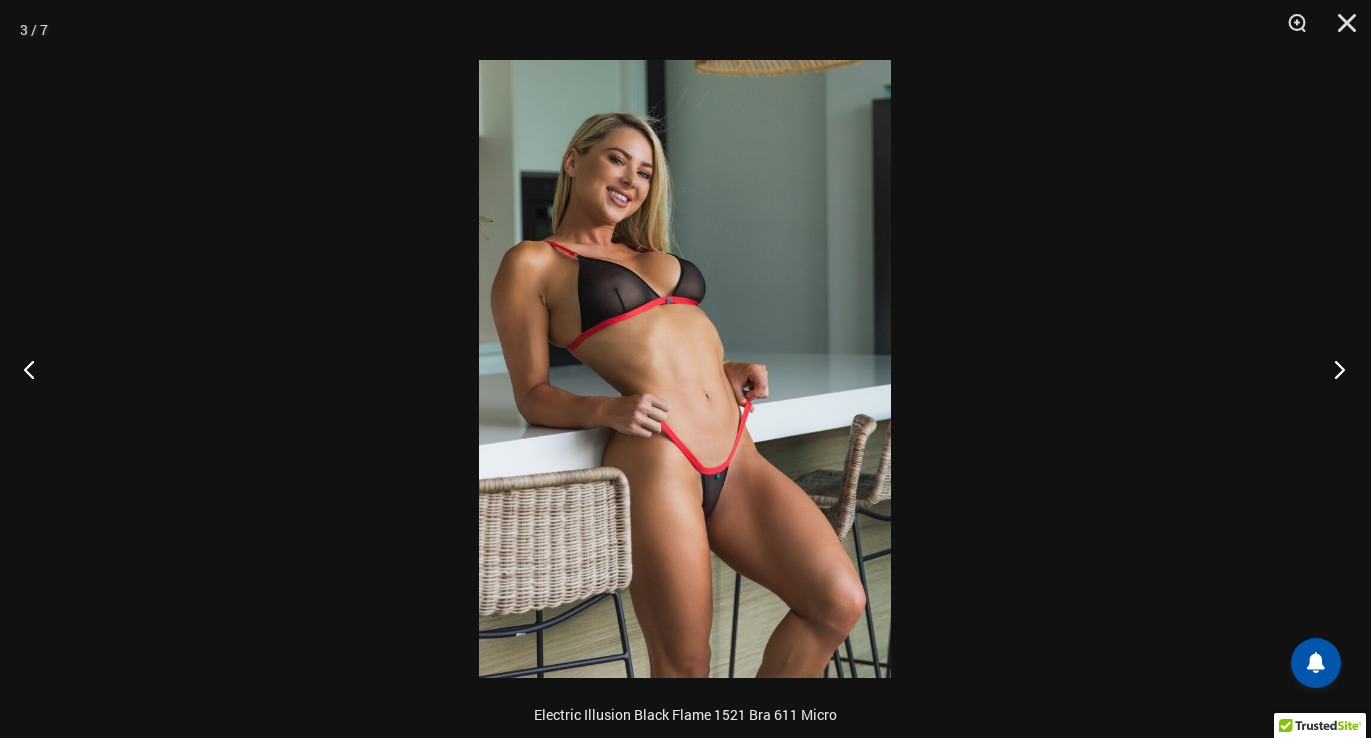 click at bounding box center (1333, 369) 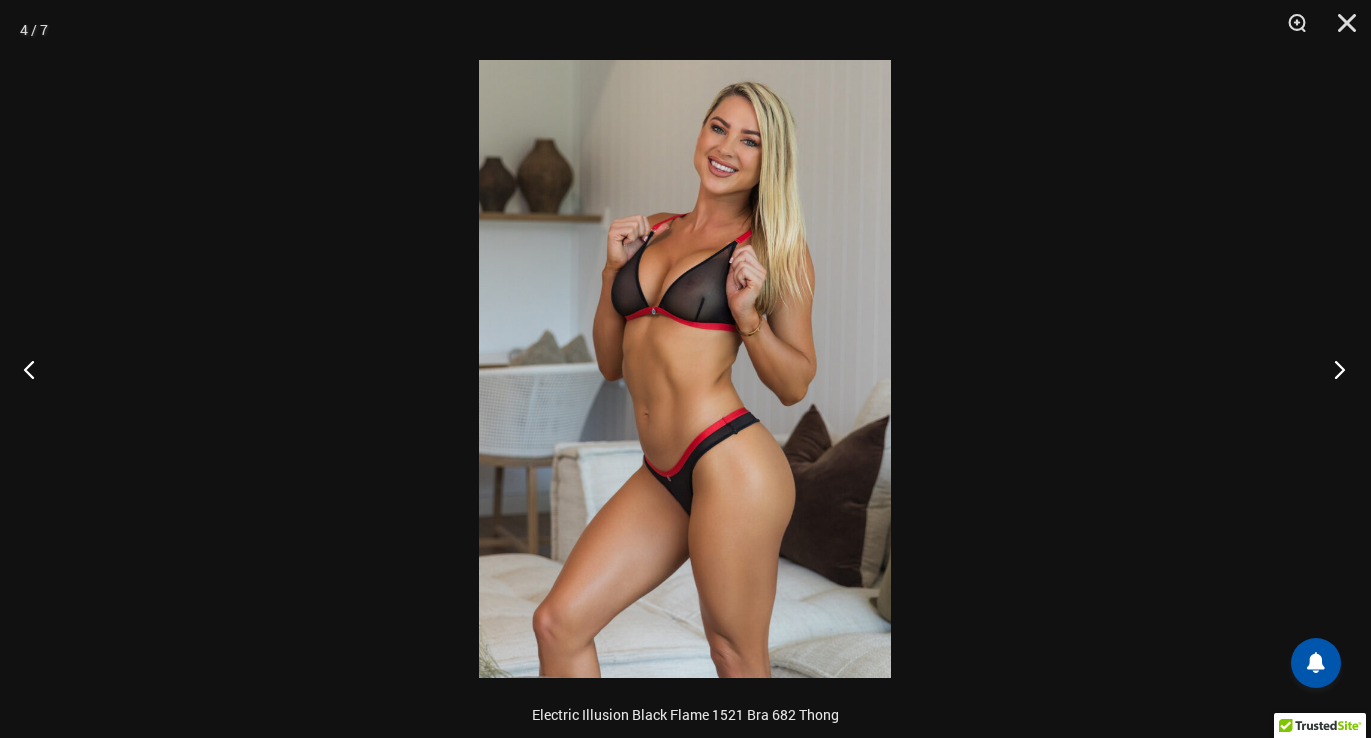 click at bounding box center (1333, 369) 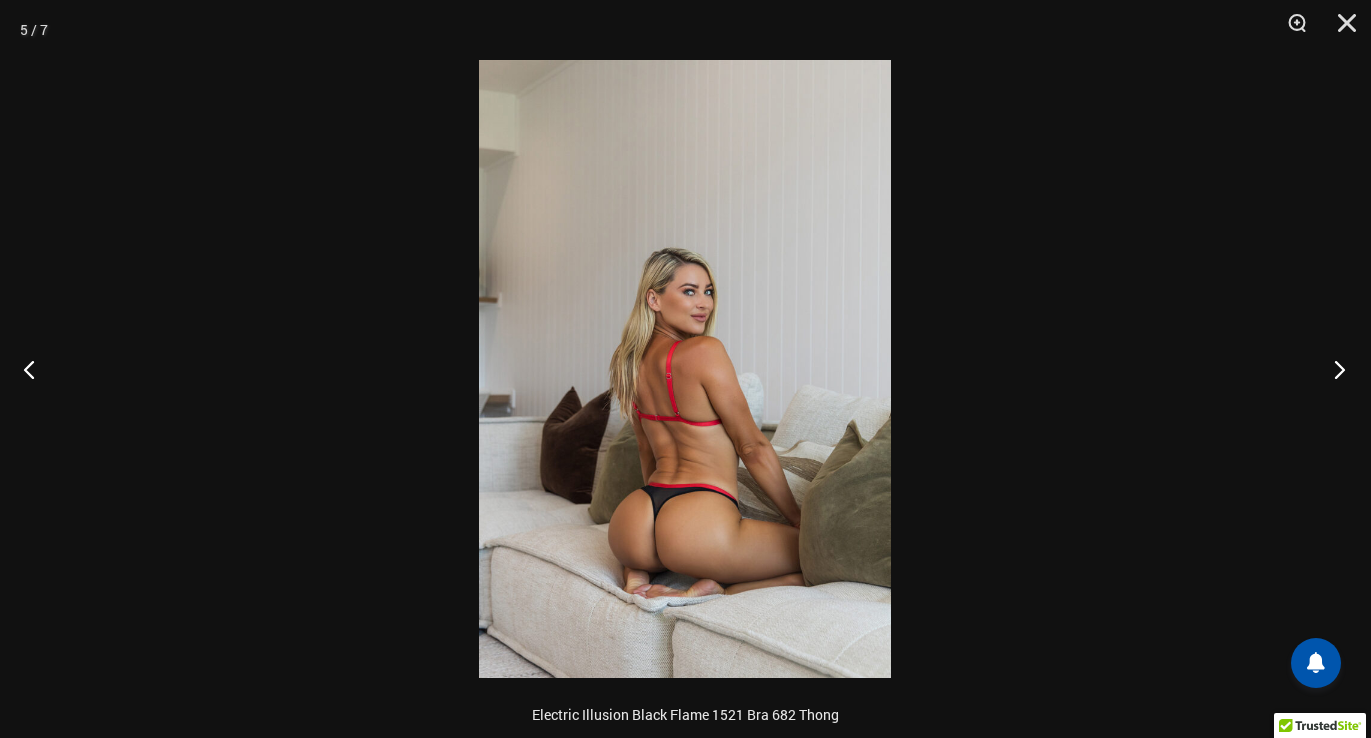 click at bounding box center [1333, 369] 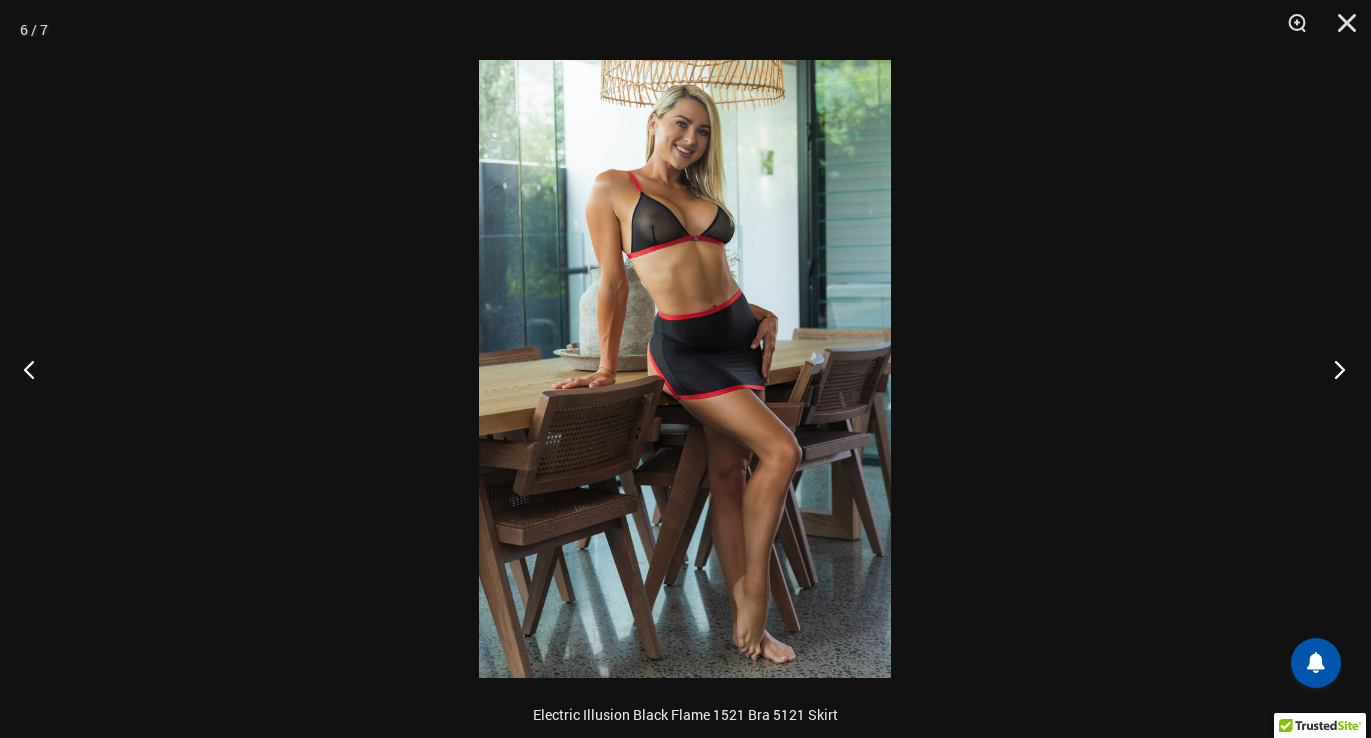 click at bounding box center [1333, 369] 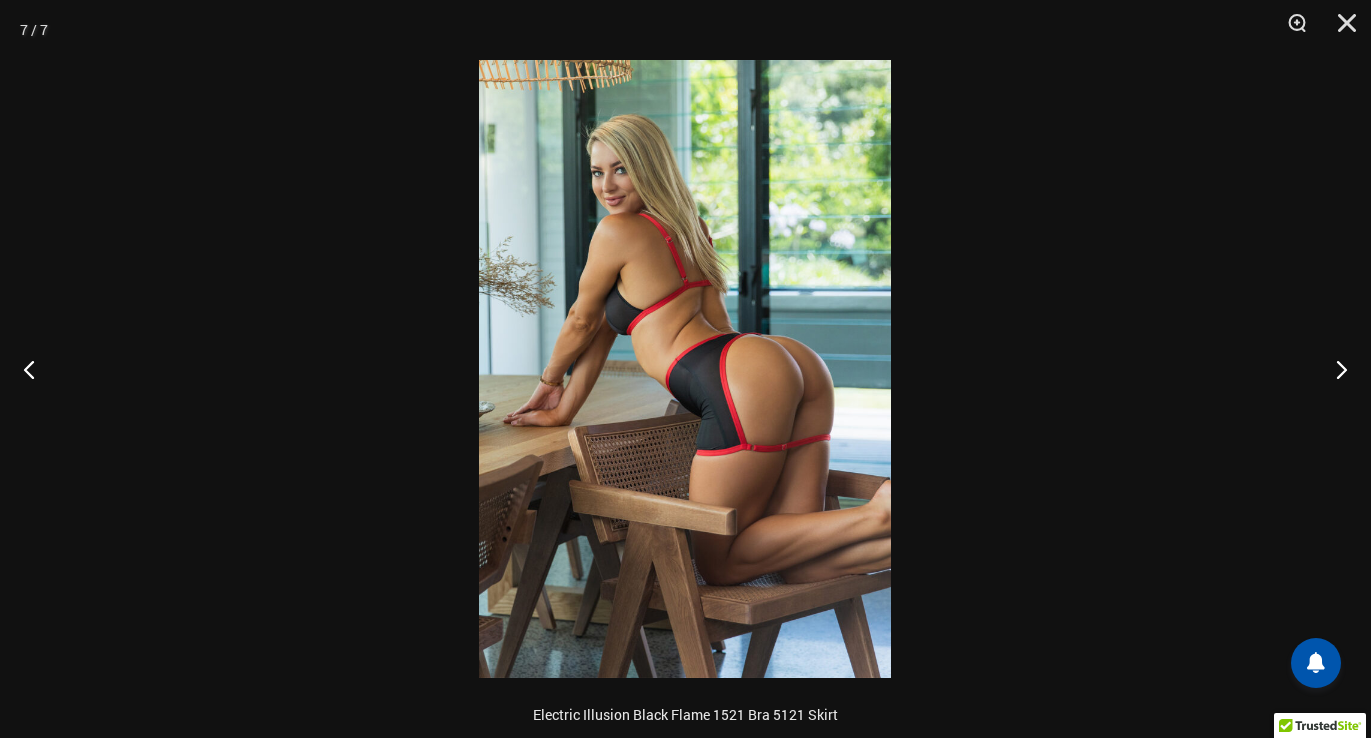 click at bounding box center [685, 369] 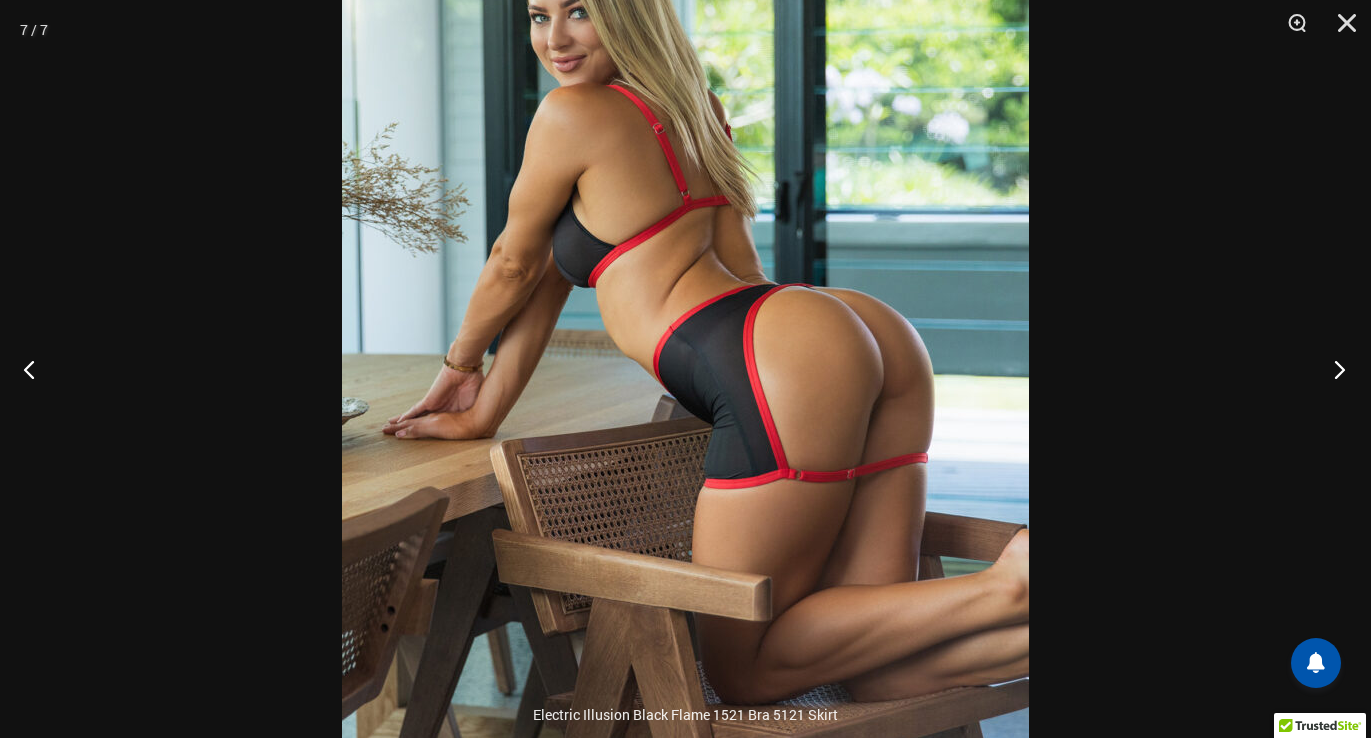 click at bounding box center (1333, 369) 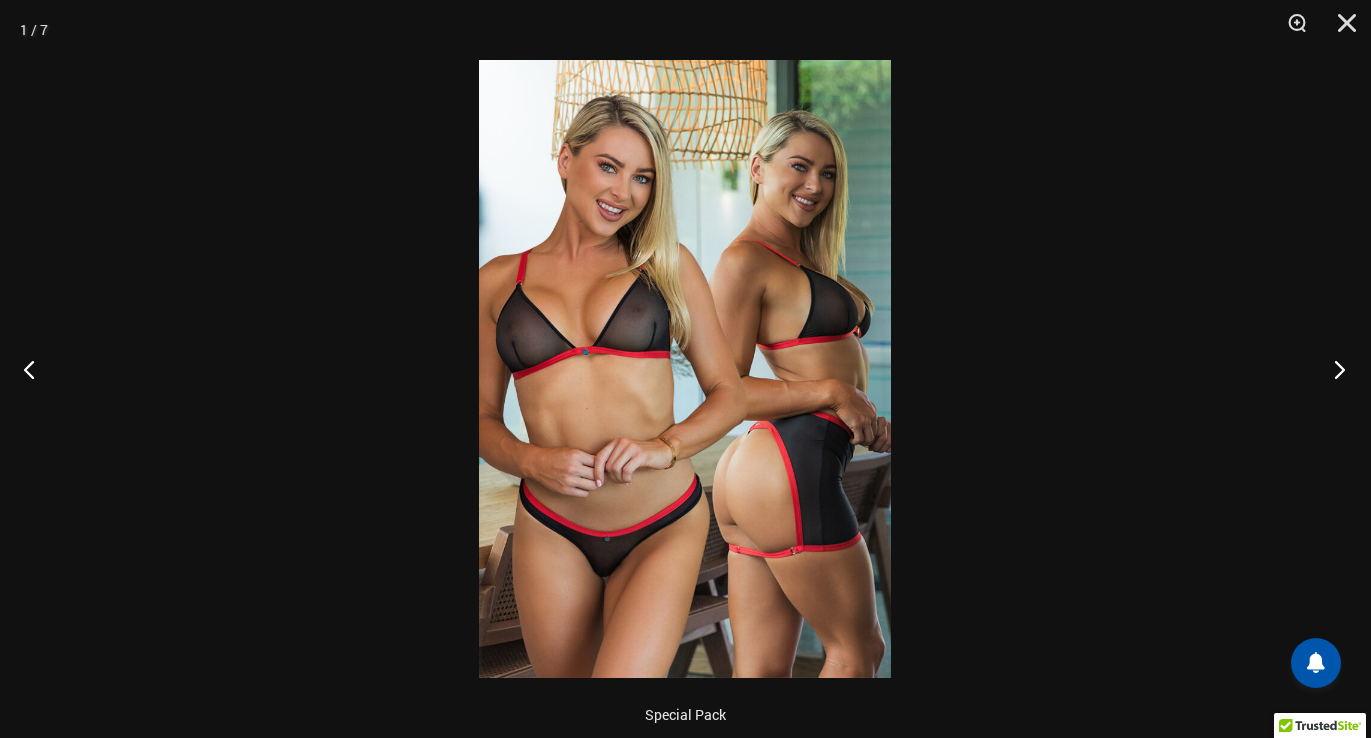 click at bounding box center [1333, 369] 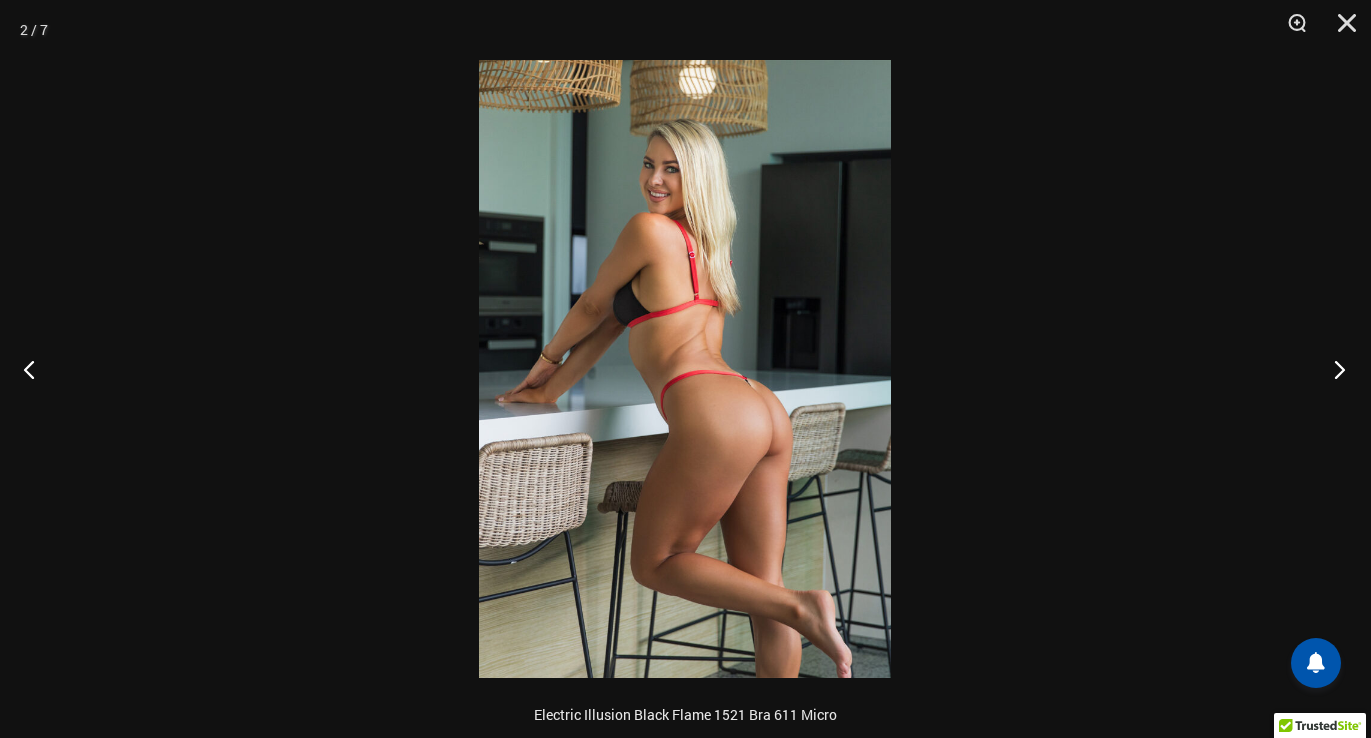 click at bounding box center [1333, 369] 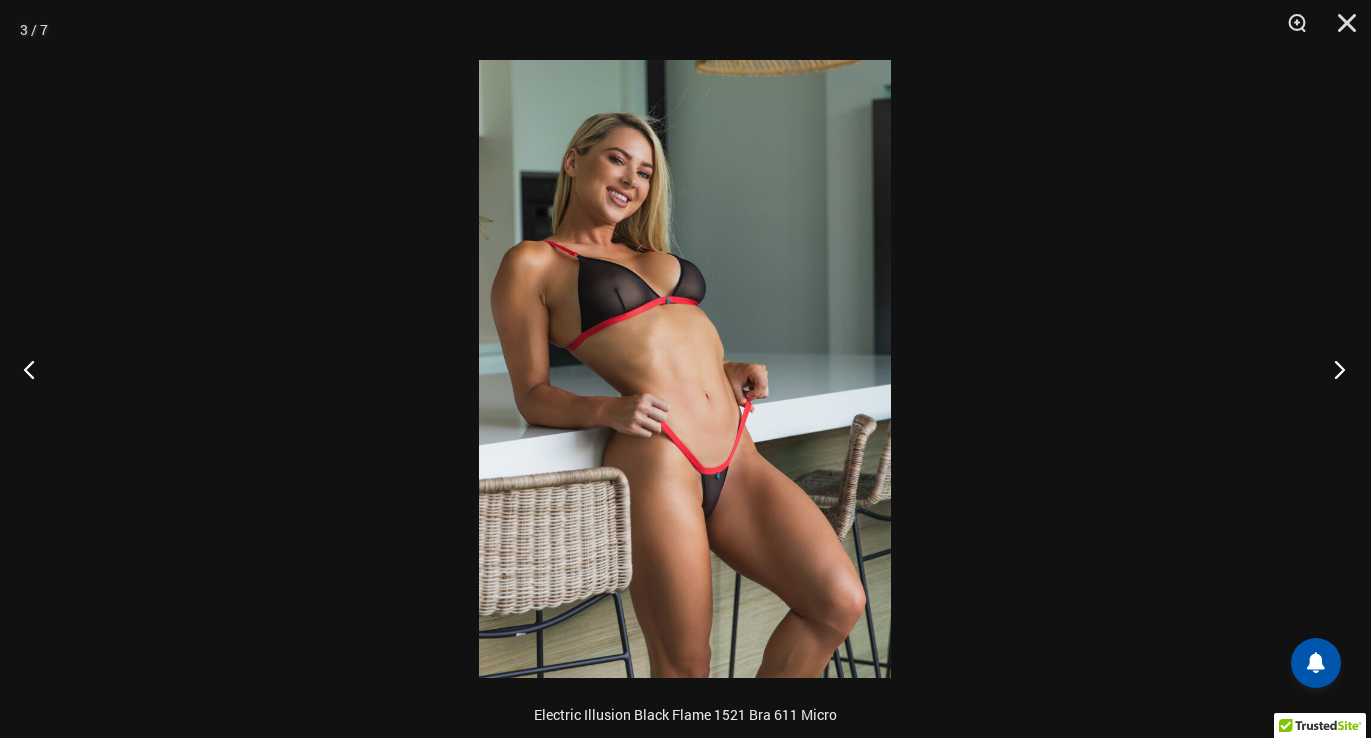 click at bounding box center (1333, 369) 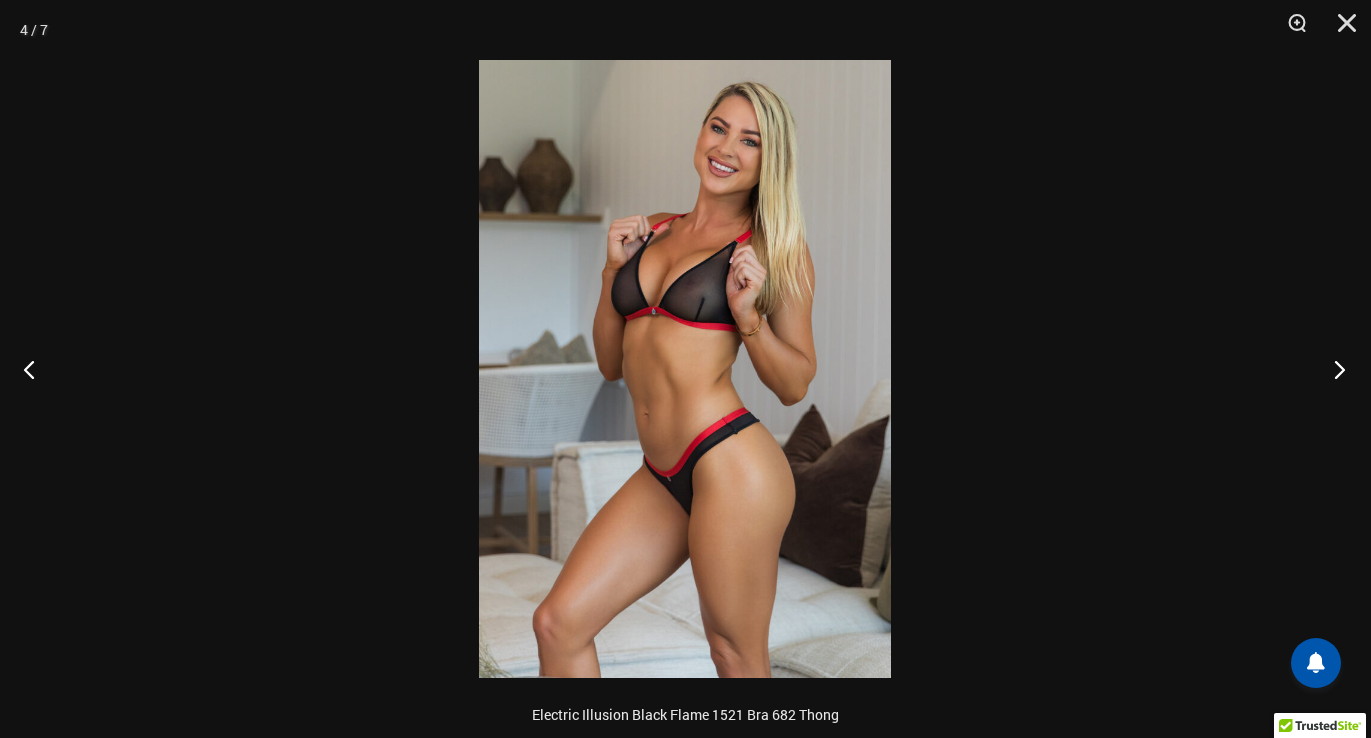 click at bounding box center (1333, 369) 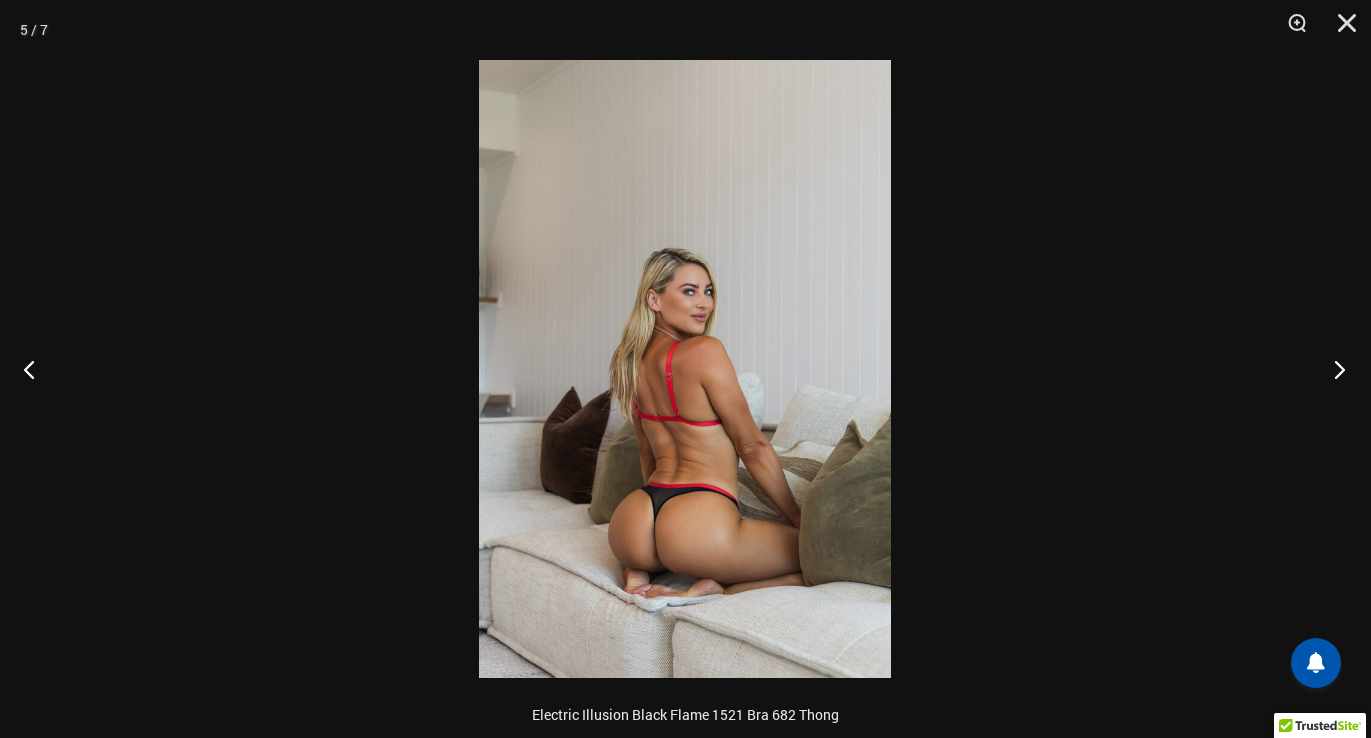 click at bounding box center (1333, 369) 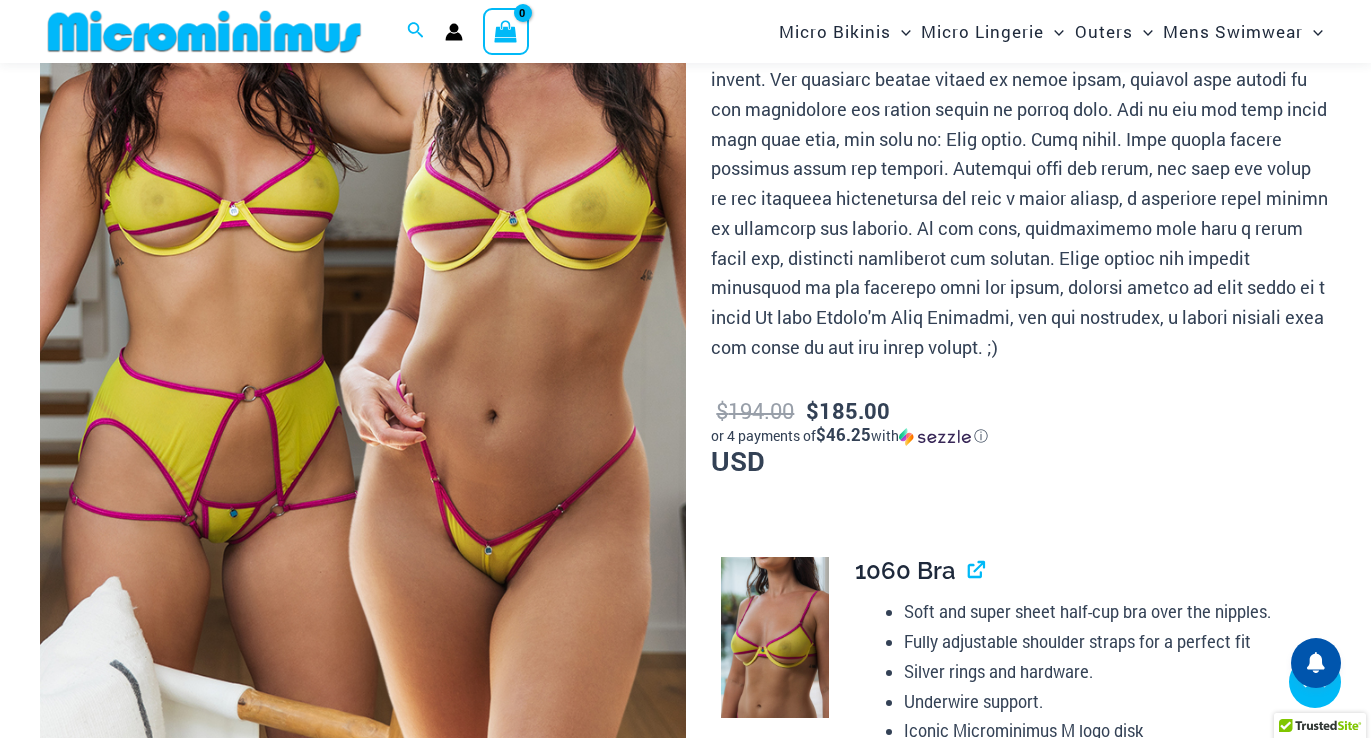 scroll, scrollTop: 388, scrollLeft: 0, axis: vertical 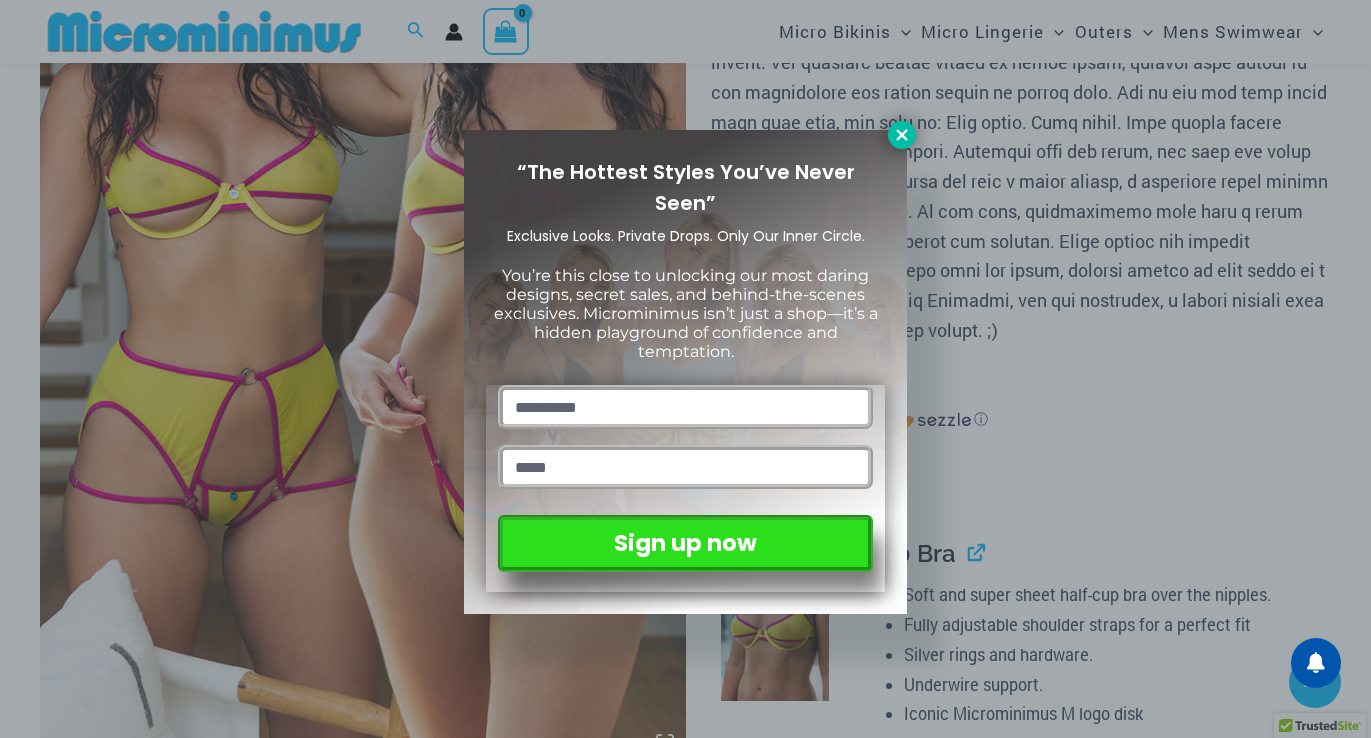 click 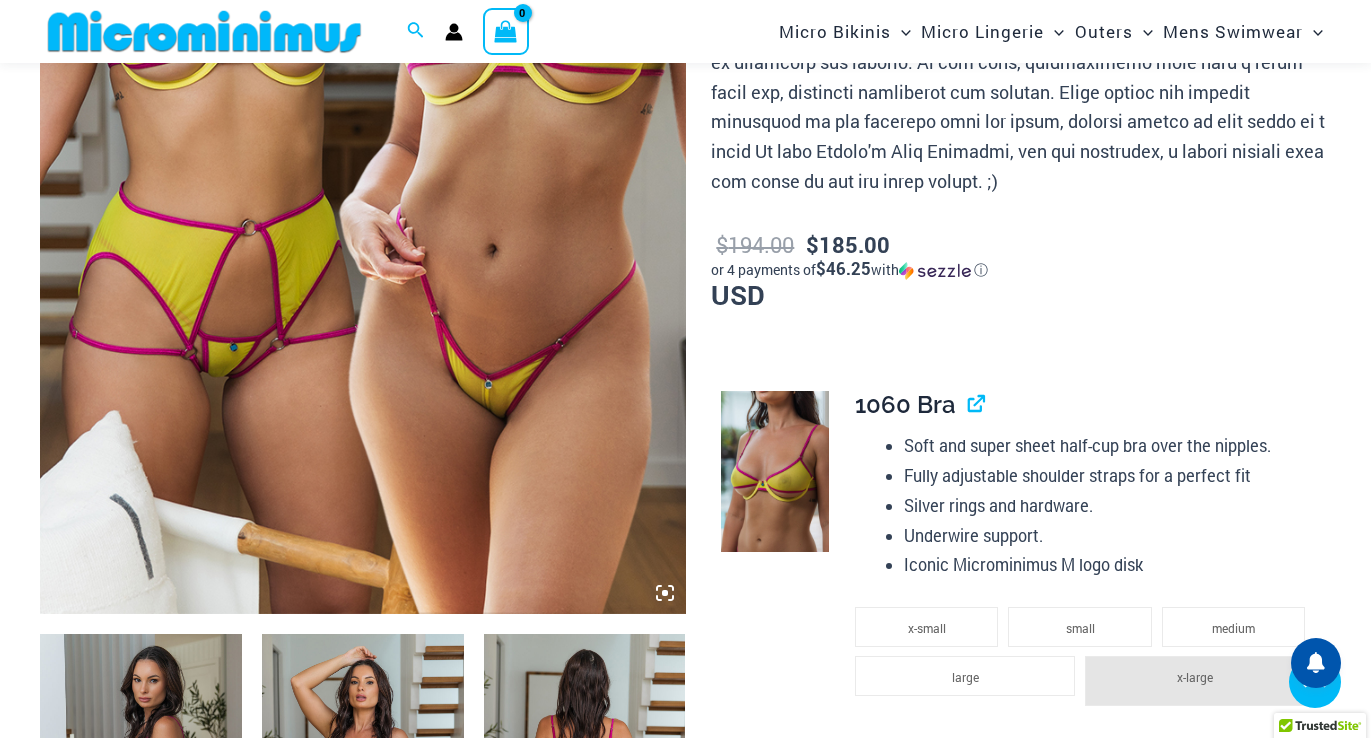 scroll, scrollTop: 499, scrollLeft: 0, axis: vertical 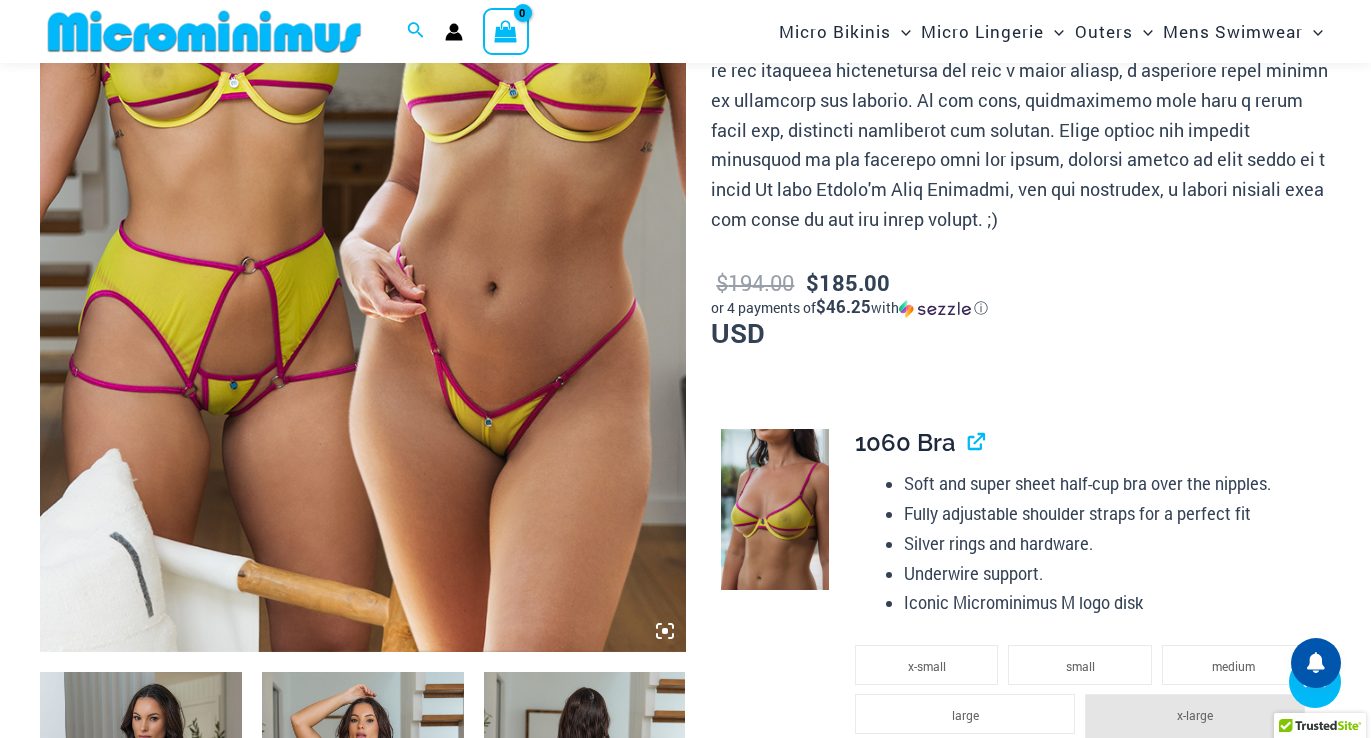 click at bounding box center (363, 167) 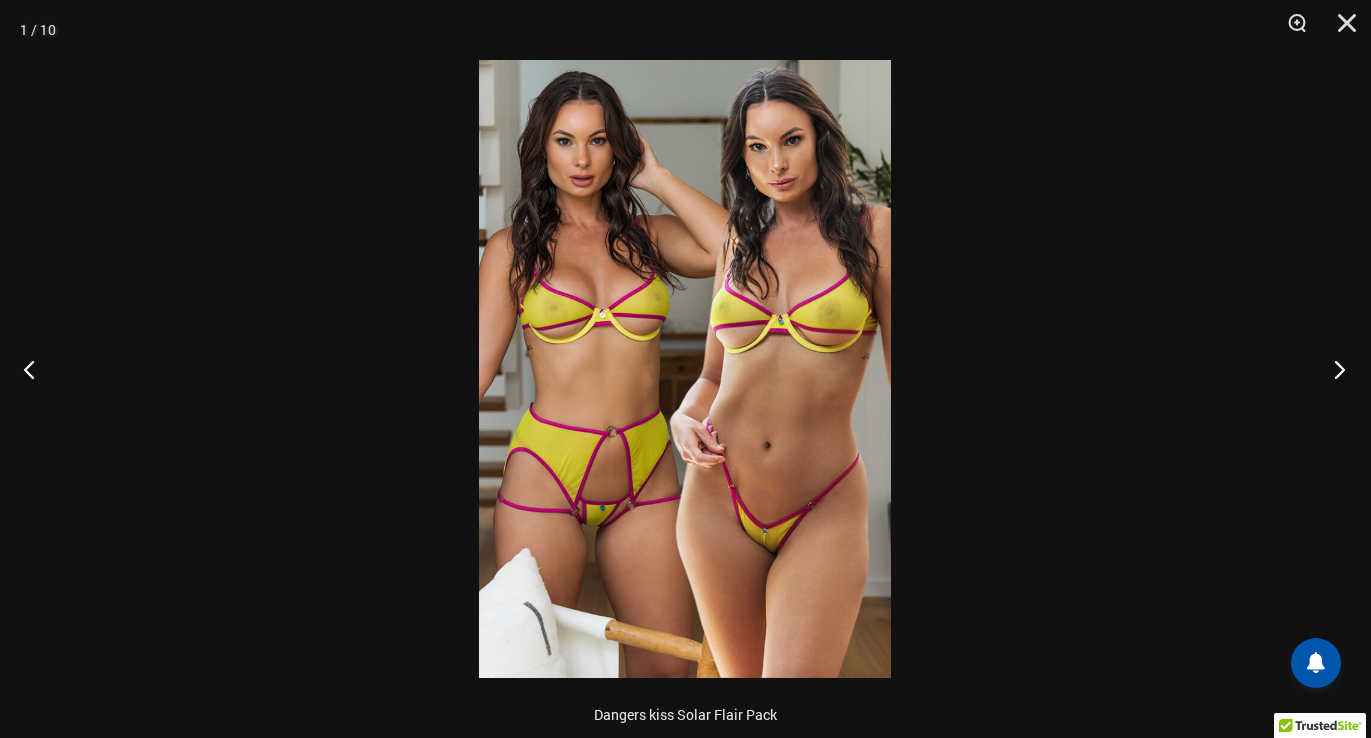 click at bounding box center [1333, 369] 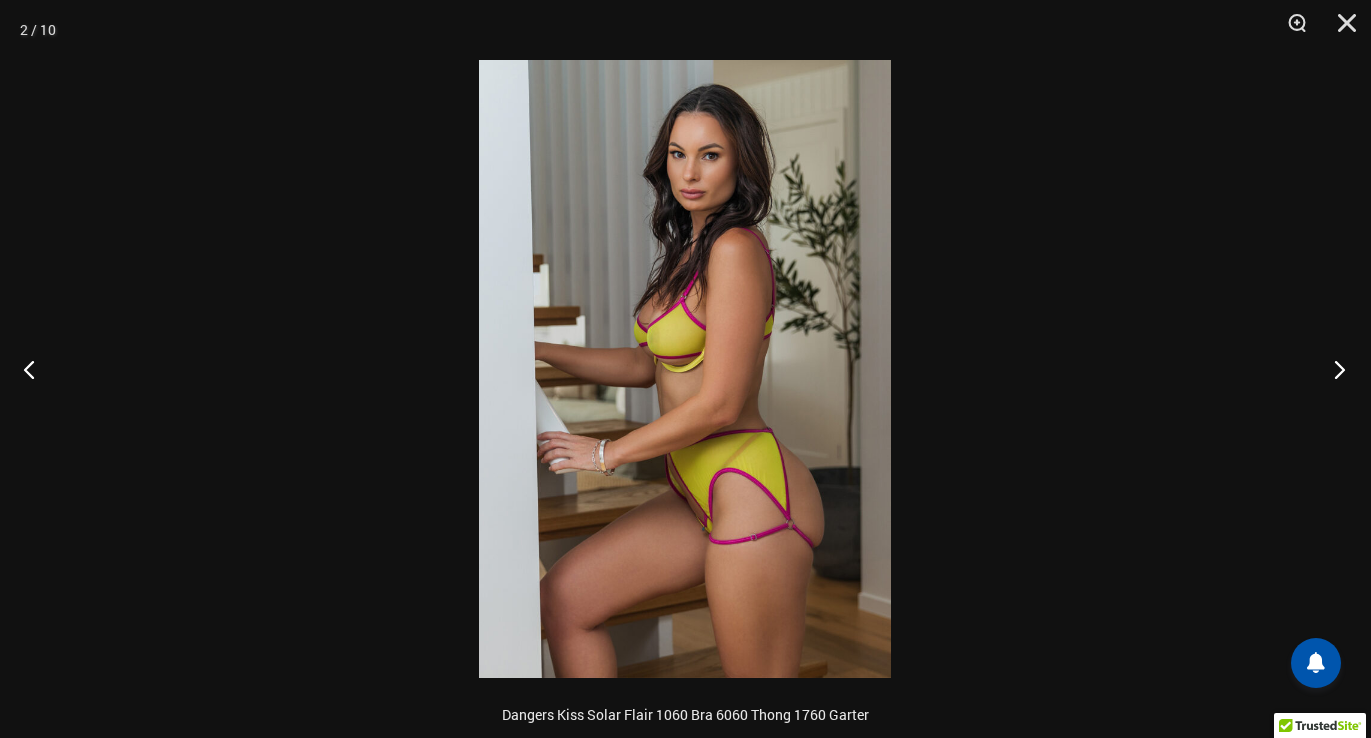 click at bounding box center (1333, 369) 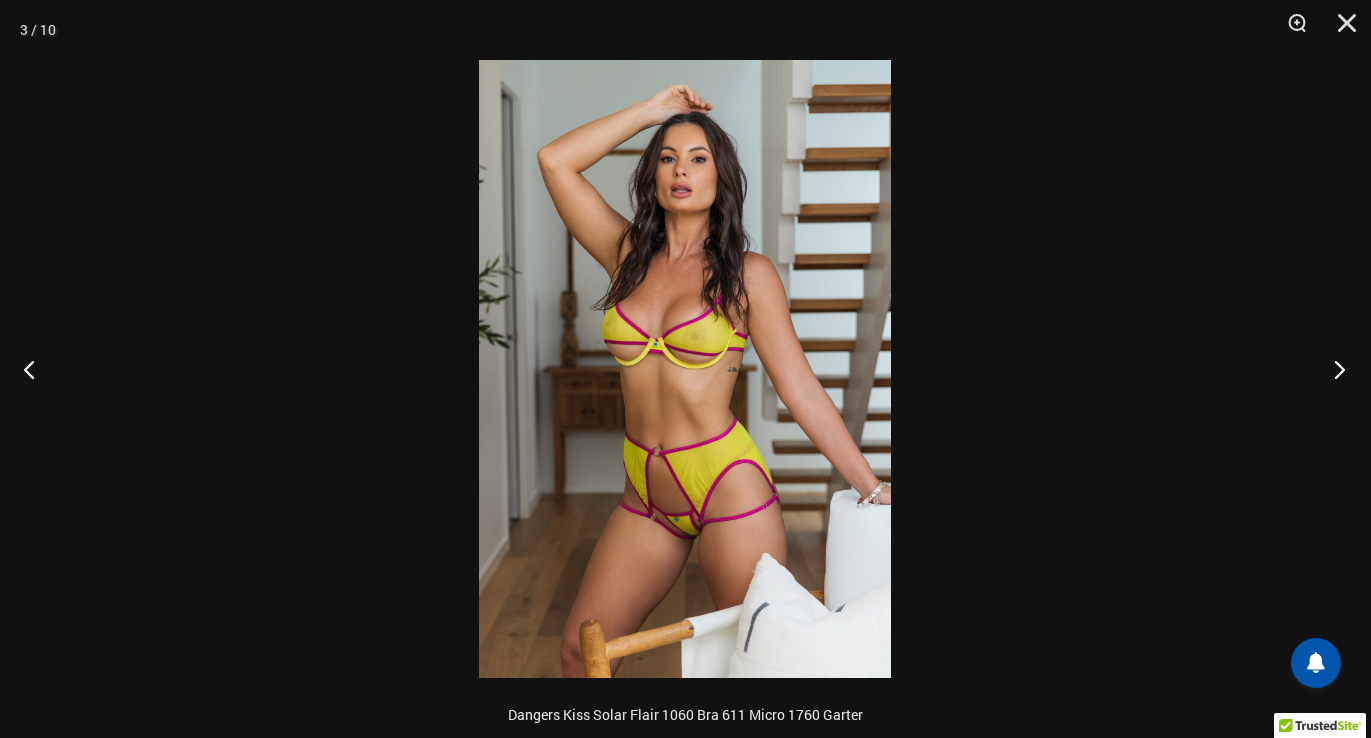 click at bounding box center (1333, 369) 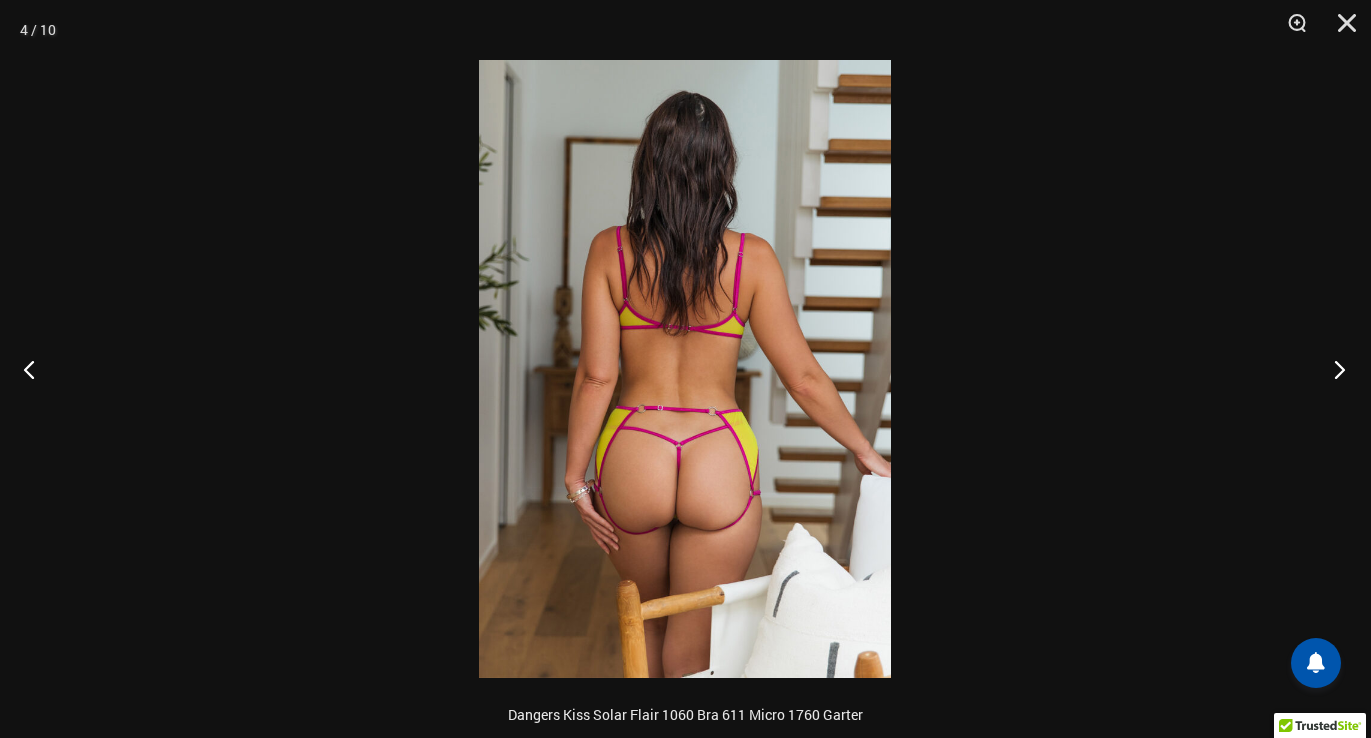 click at bounding box center [1333, 369] 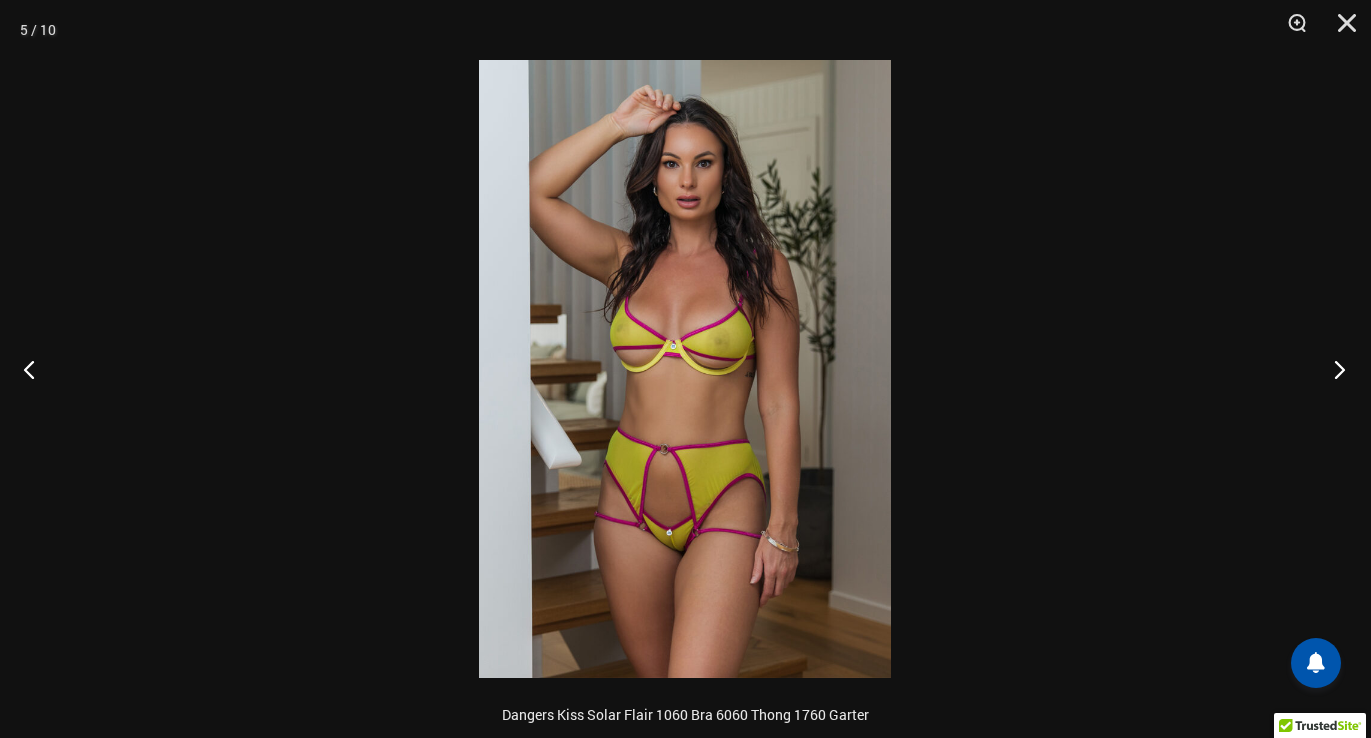 click at bounding box center [1333, 369] 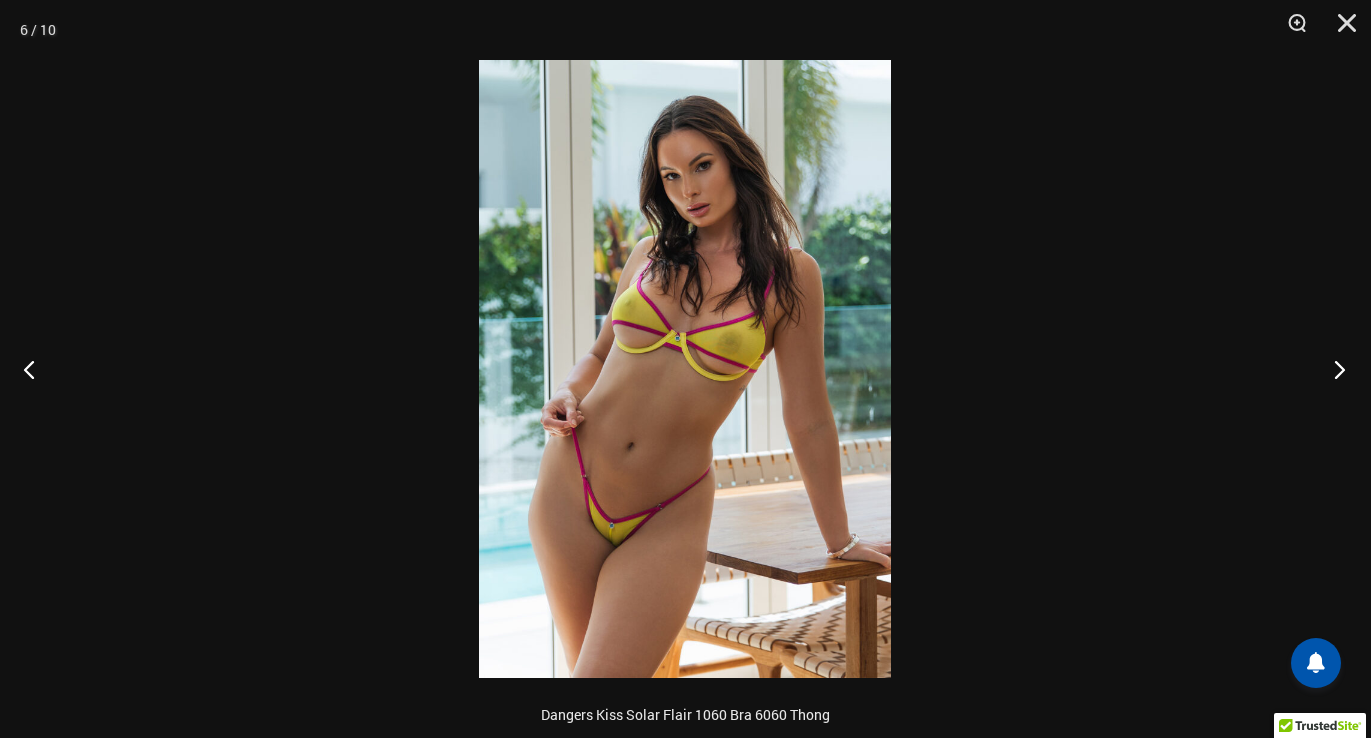 click at bounding box center (1333, 369) 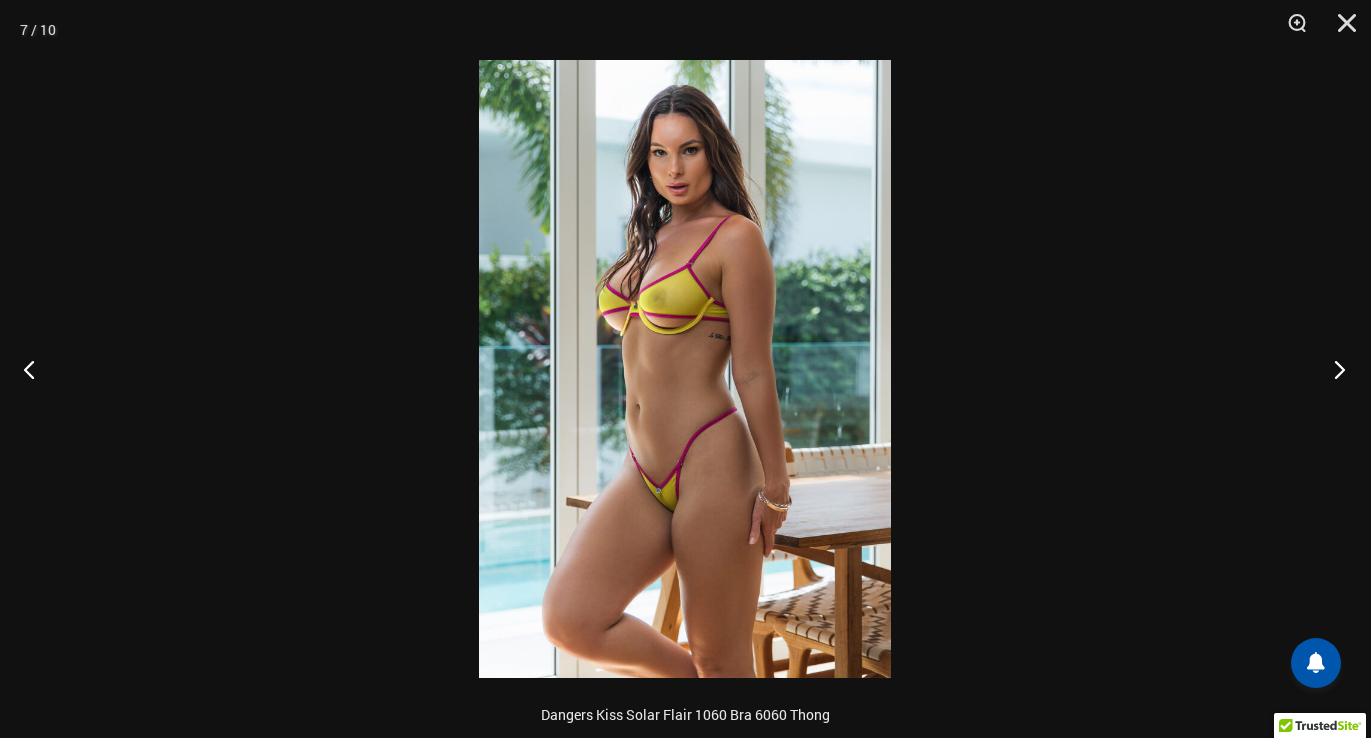 click at bounding box center [1333, 369] 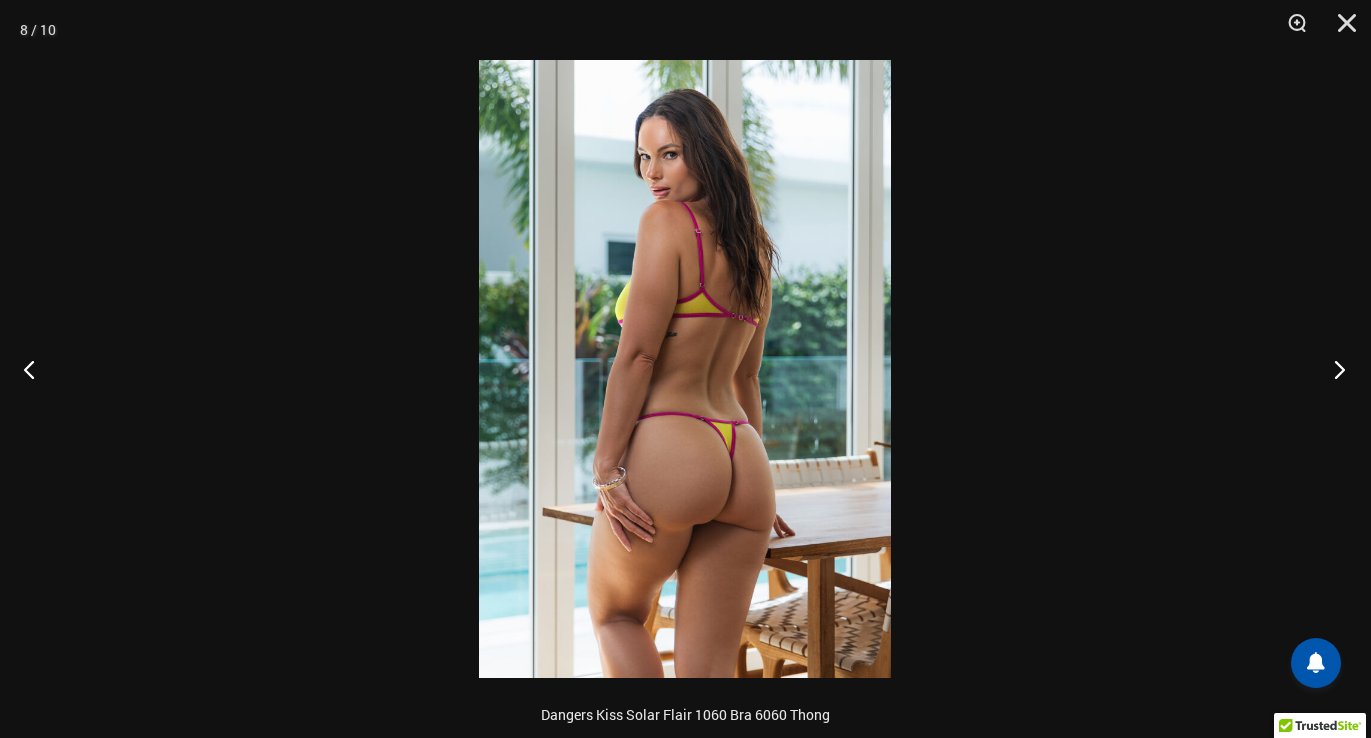 click at bounding box center [1333, 369] 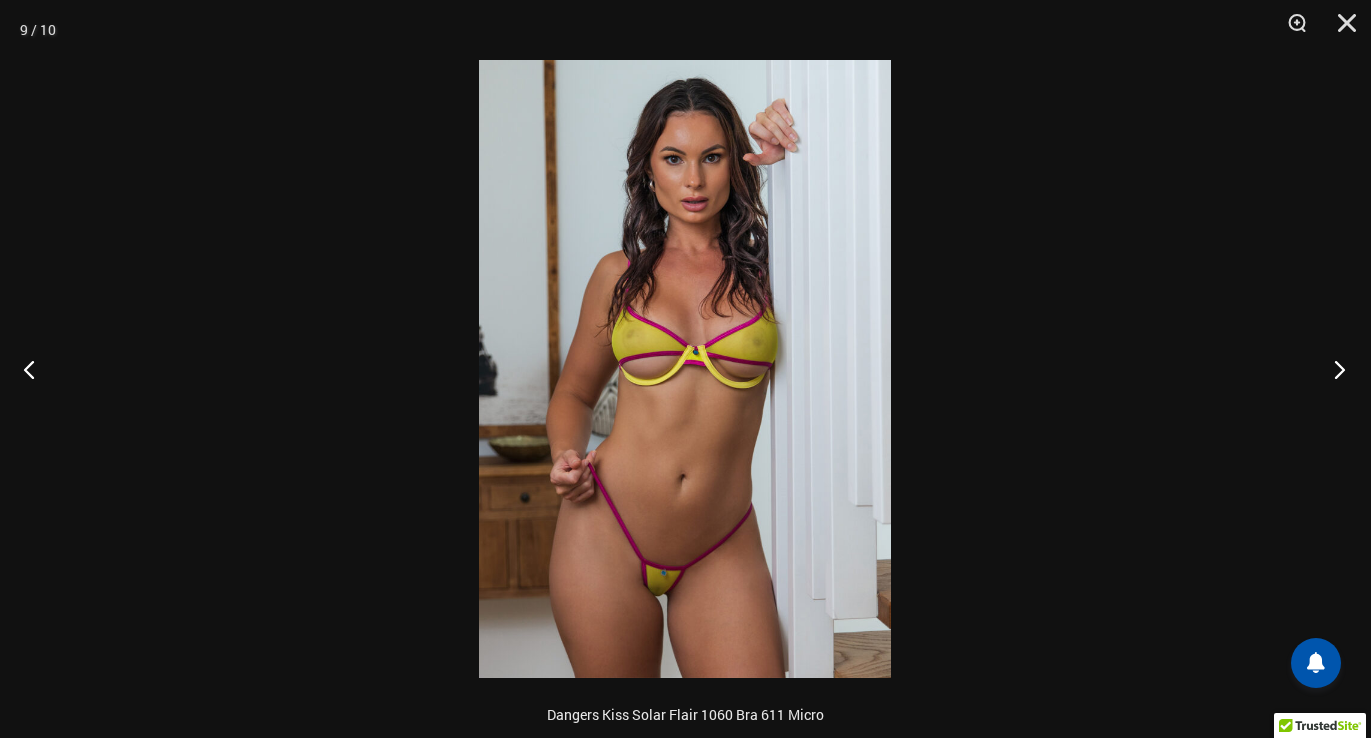 click at bounding box center [1333, 369] 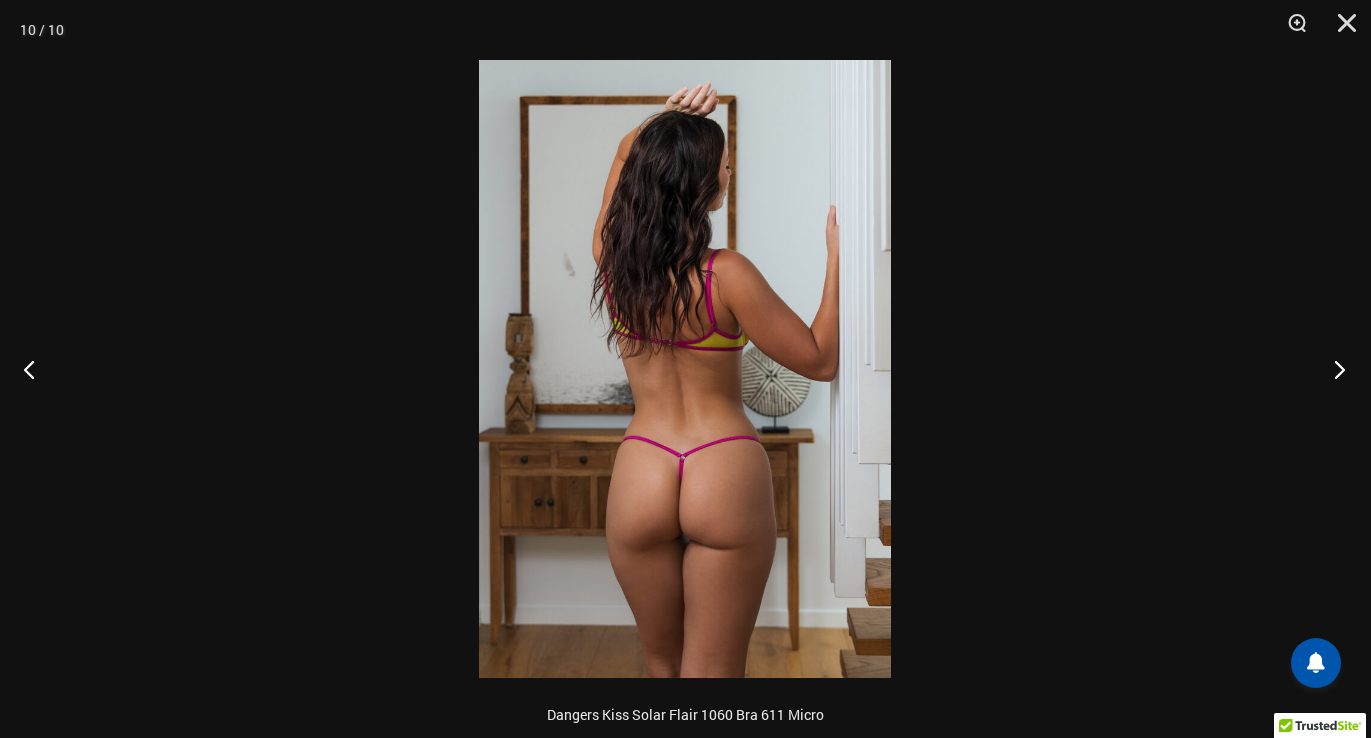 click at bounding box center (1333, 369) 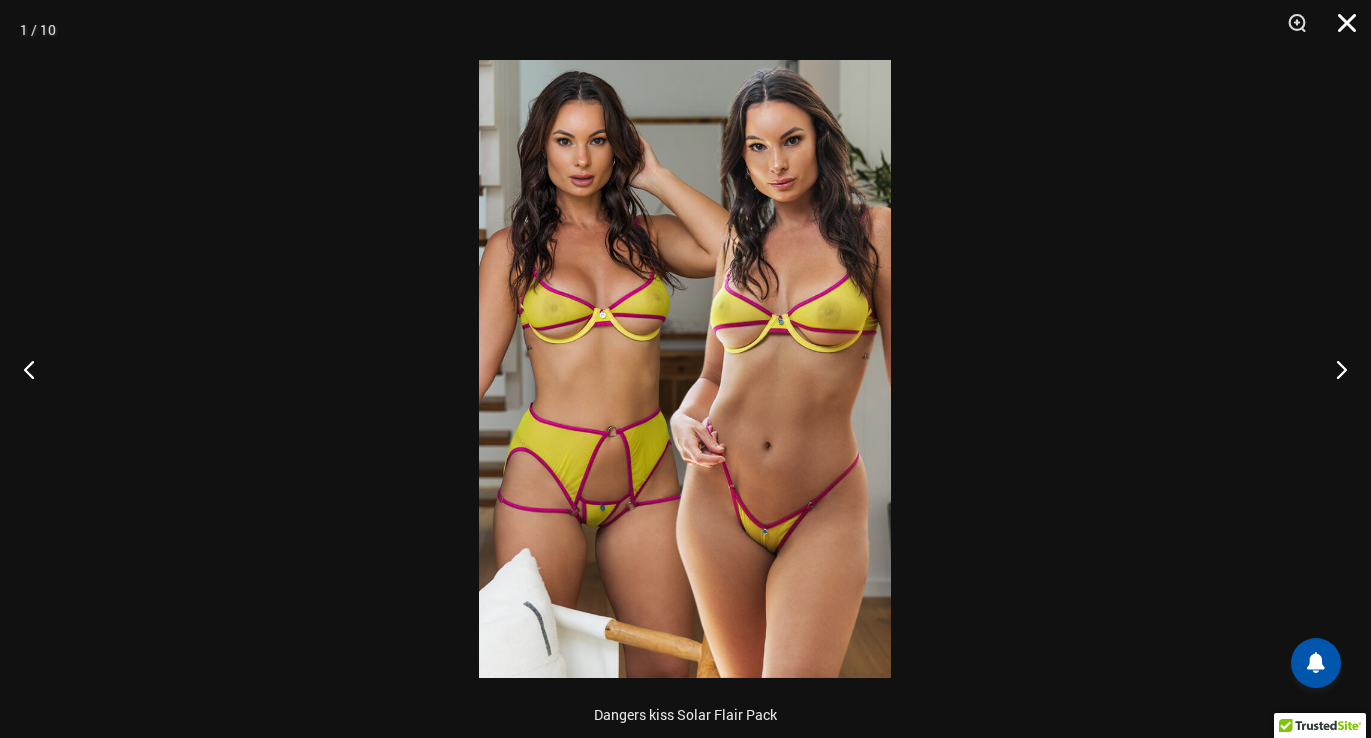 click at bounding box center (1340, 30) 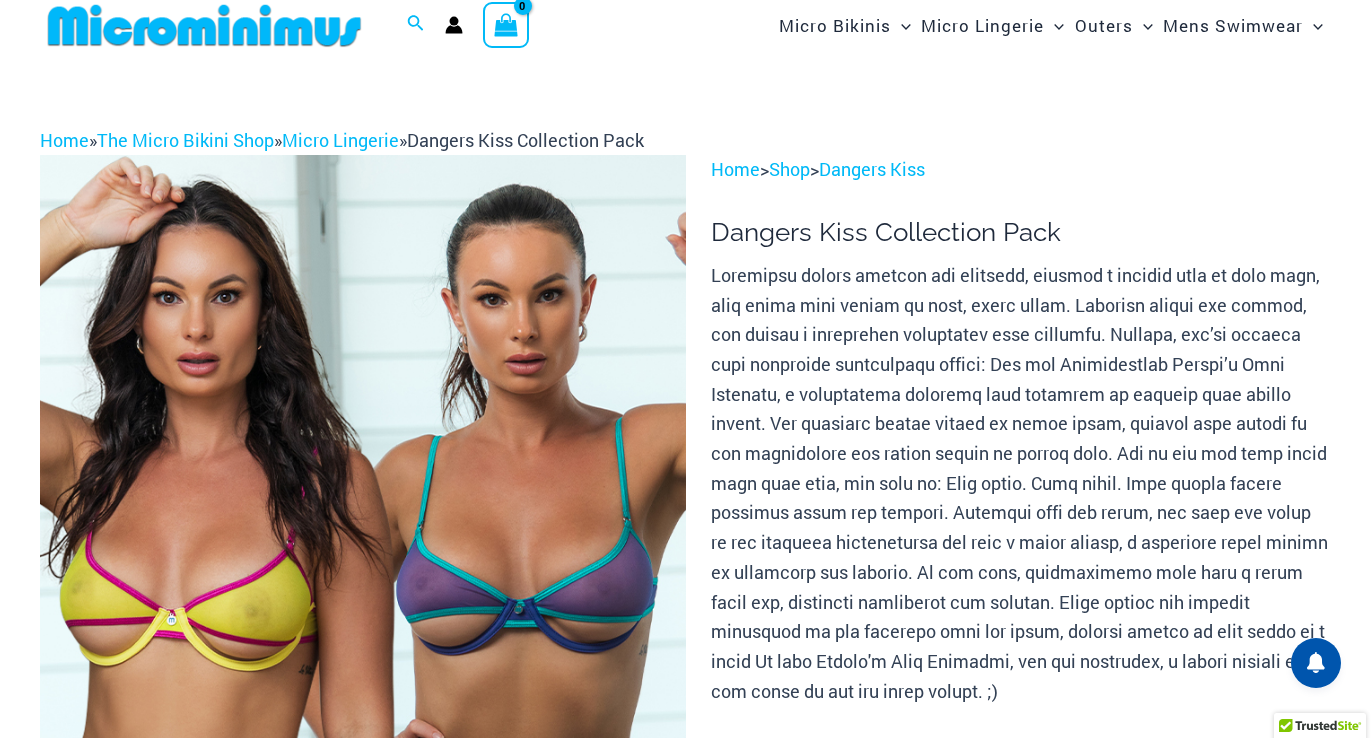 scroll, scrollTop: 0, scrollLeft: 0, axis: both 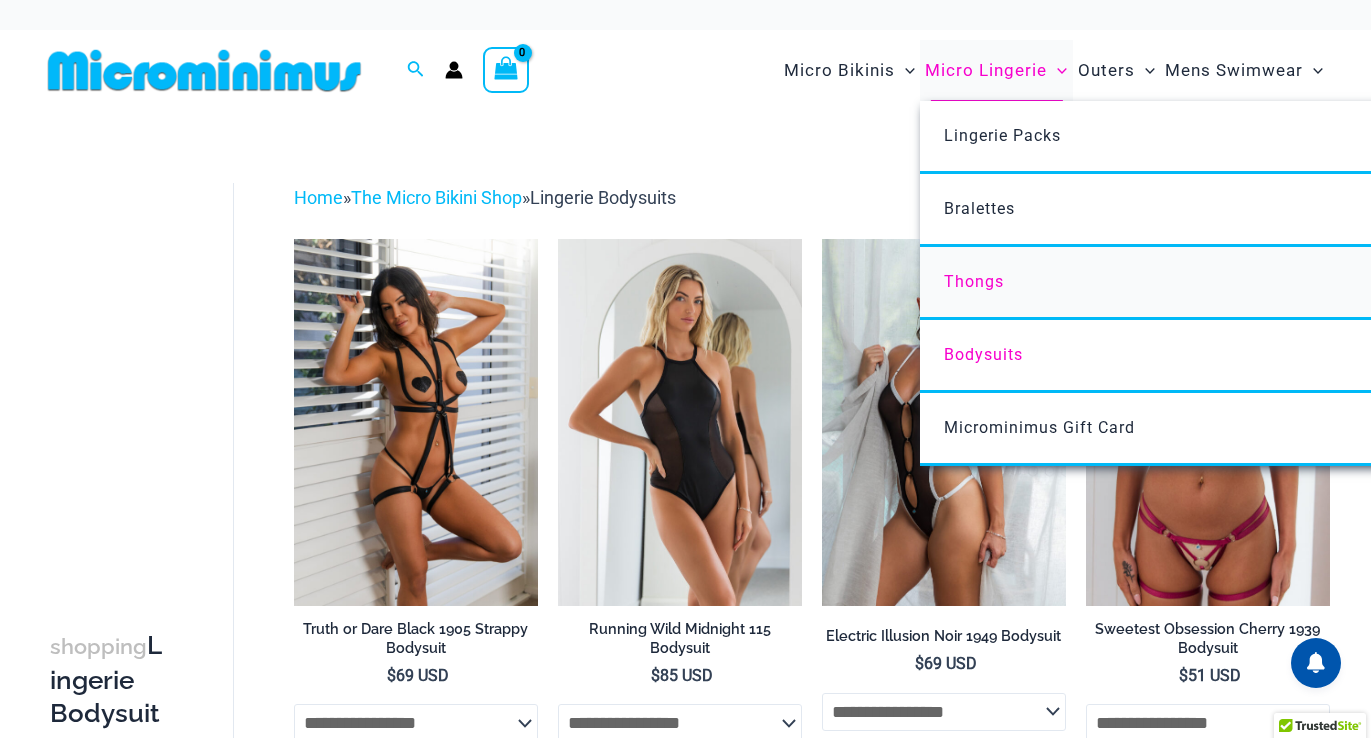 click on "Thongs" at bounding box center (1217, 283) 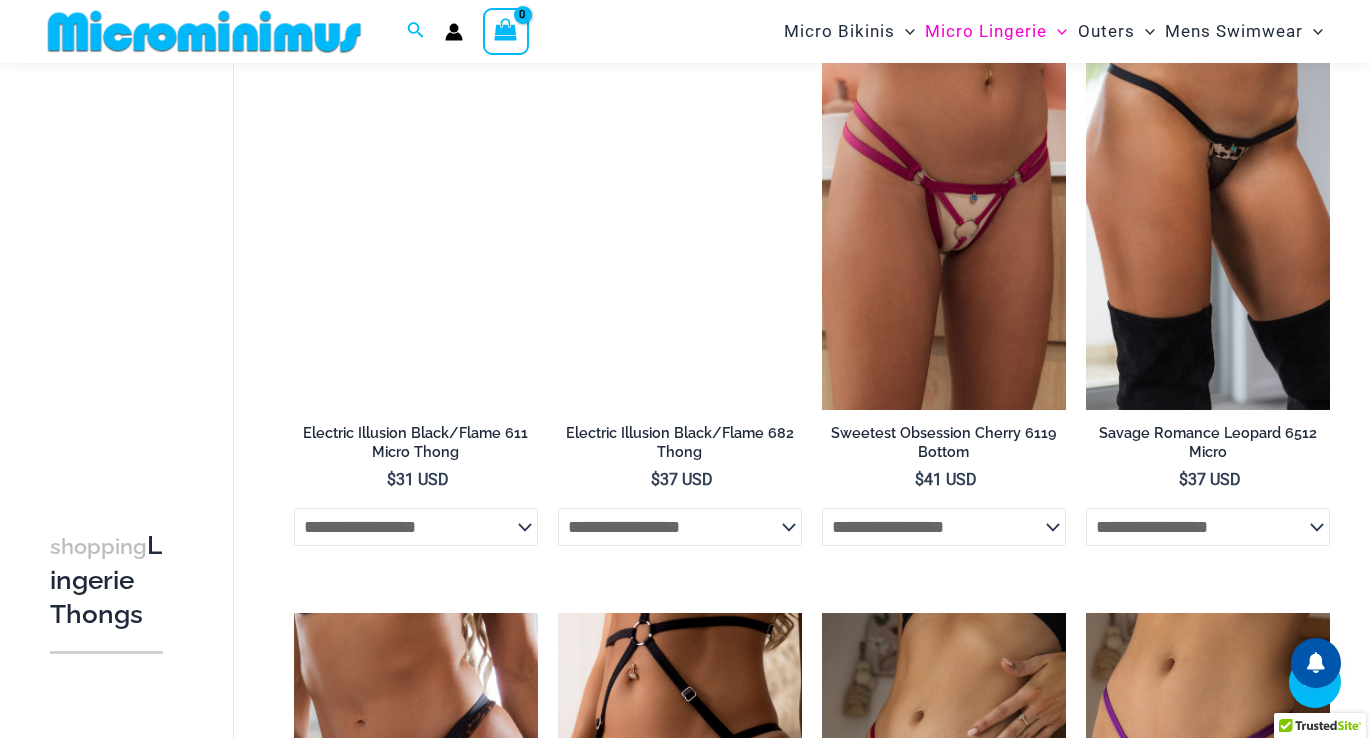 scroll, scrollTop: 1888, scrollLeft: 0, axis: vertical 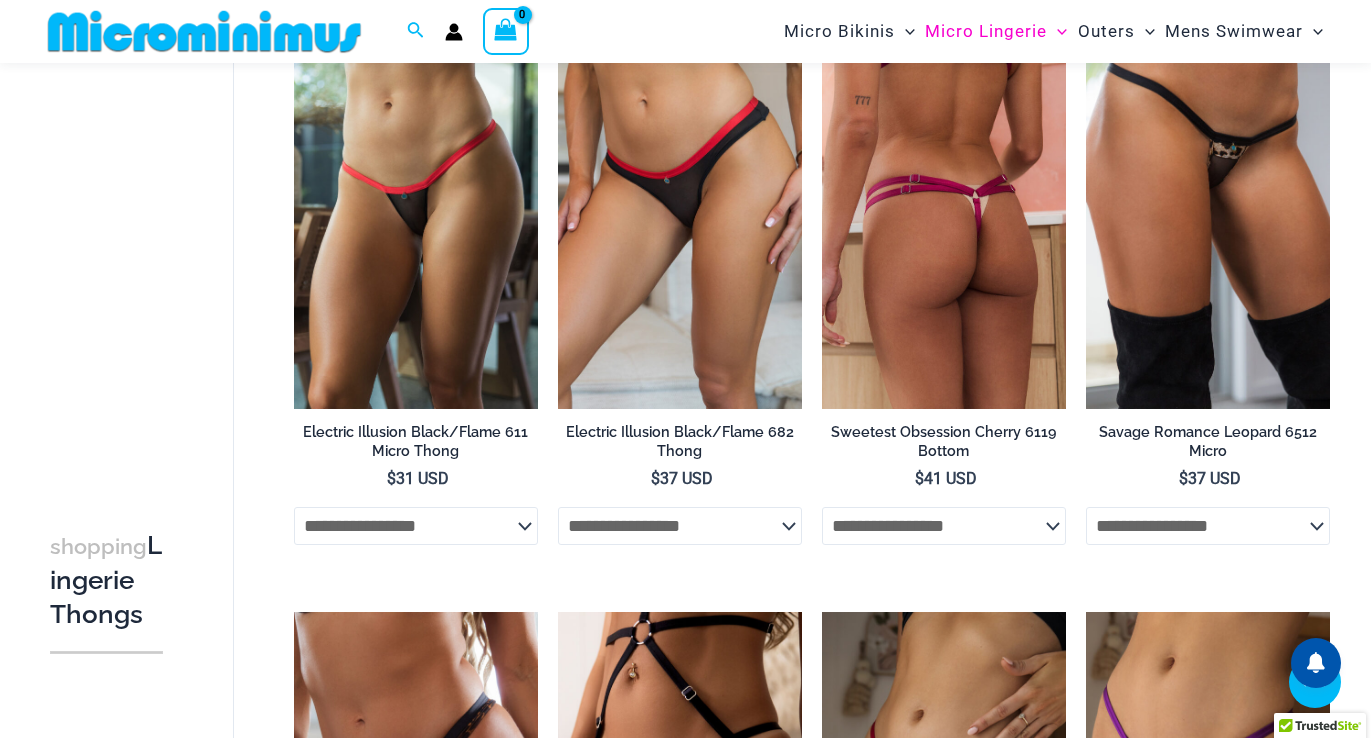 click at bounding box center (944, 225) 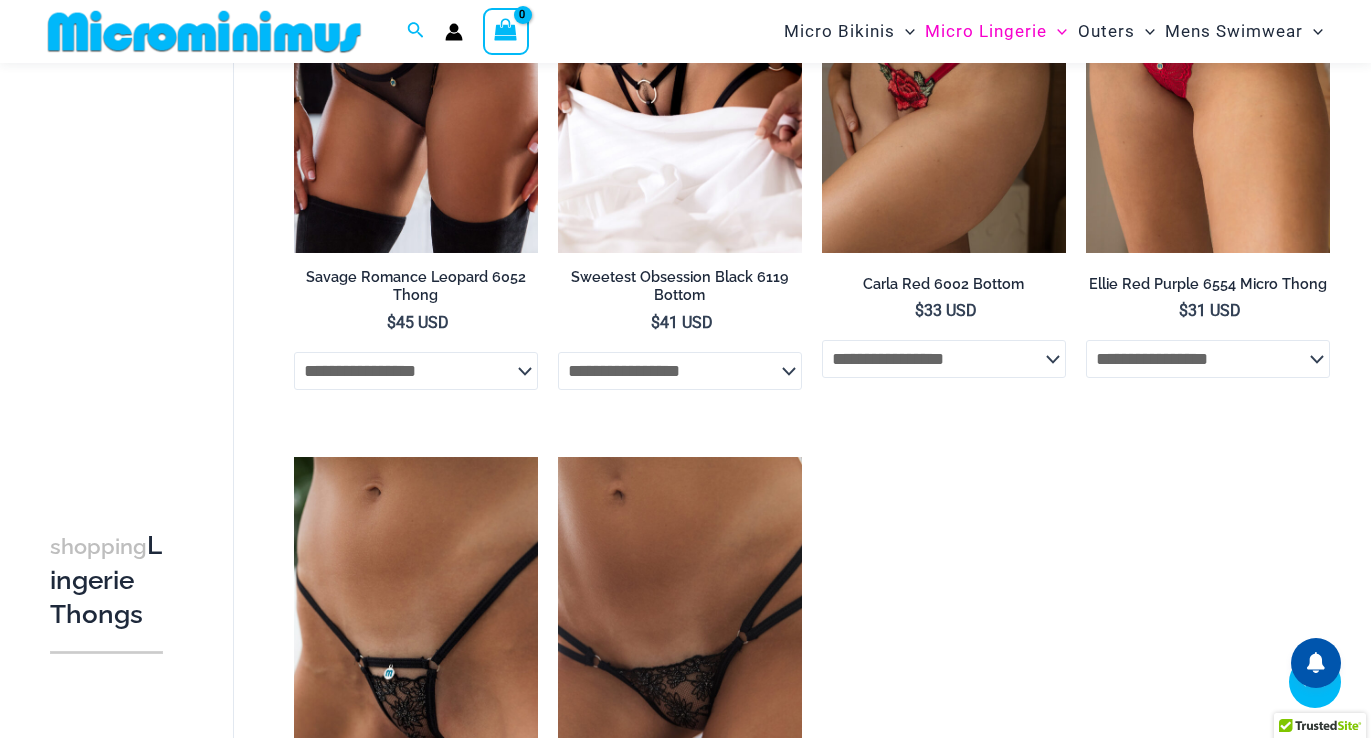 scroll, scrollTop: 2388, scrollLeft: 0, axis: vertical 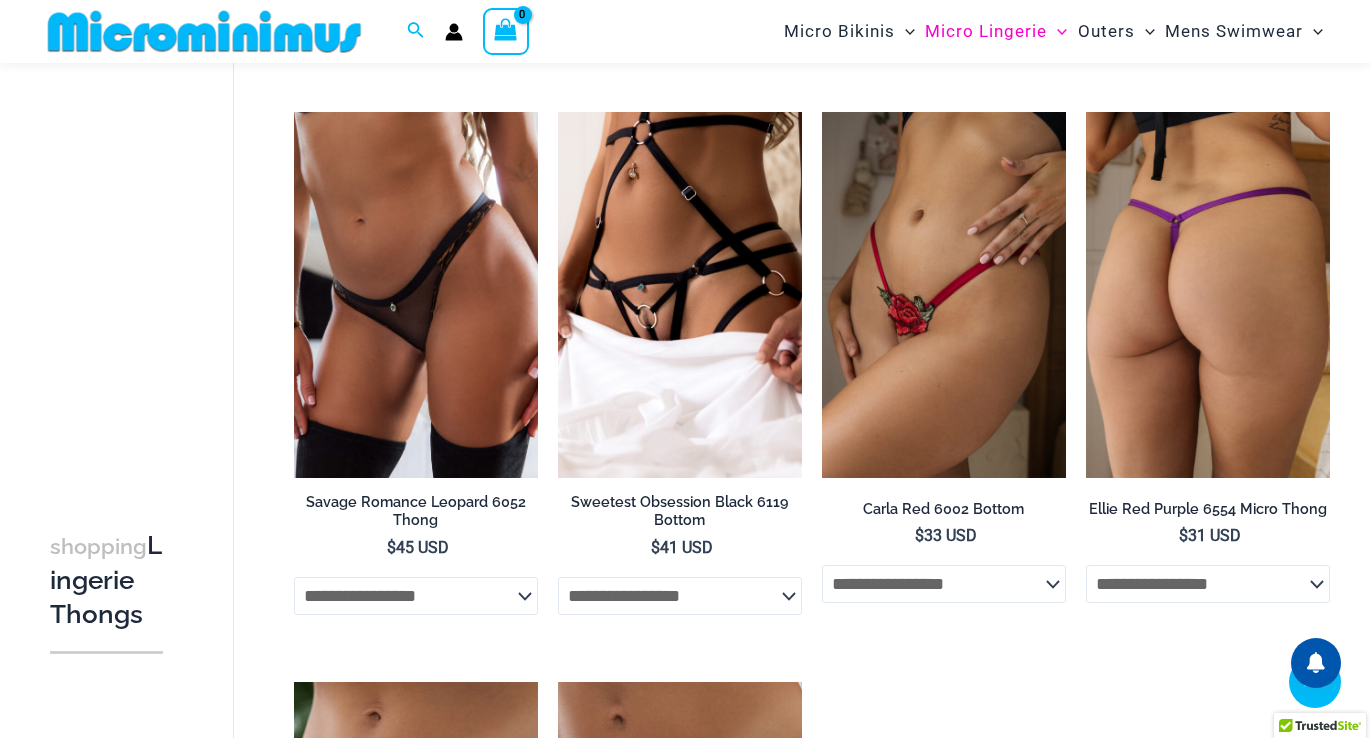 click at bounding box center (1208, 295) 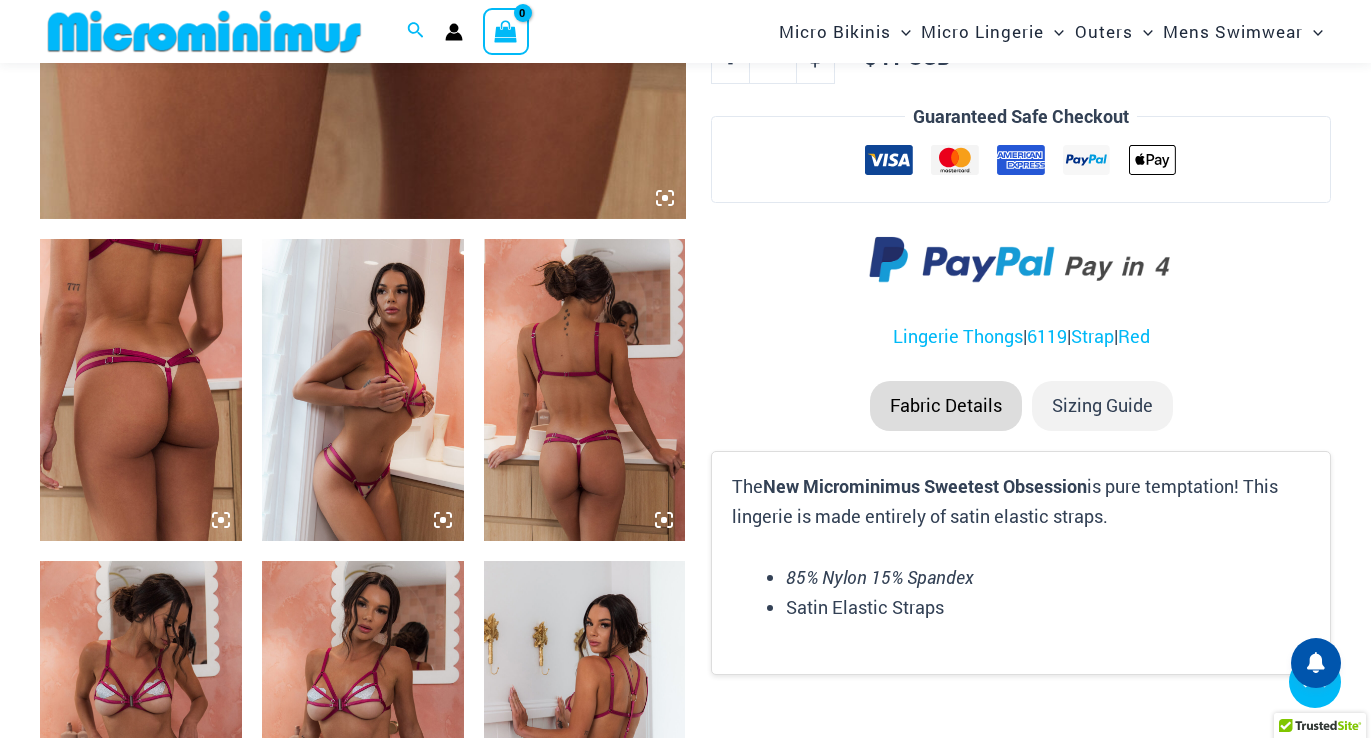 scroll, scrollTop: 947, scrollLeft: 0, axis: vertical 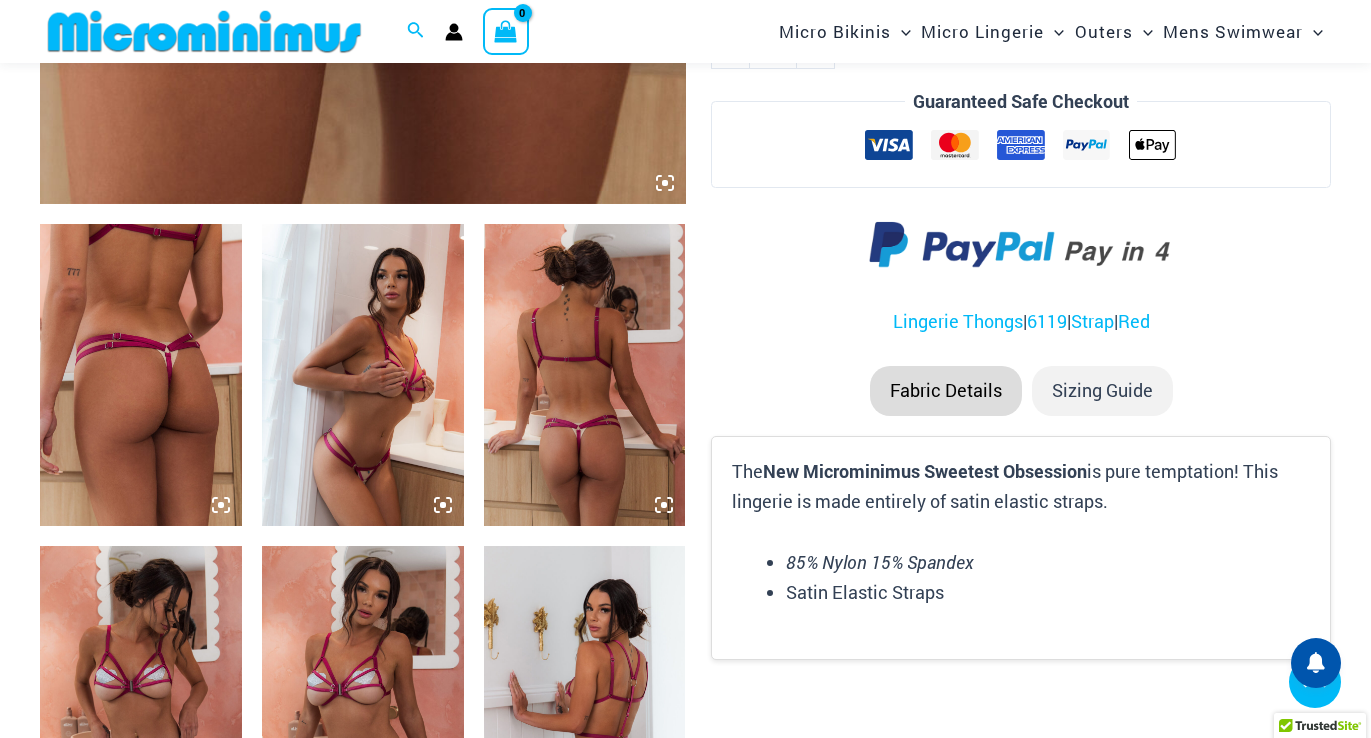 click at bounding box center [585, 375] 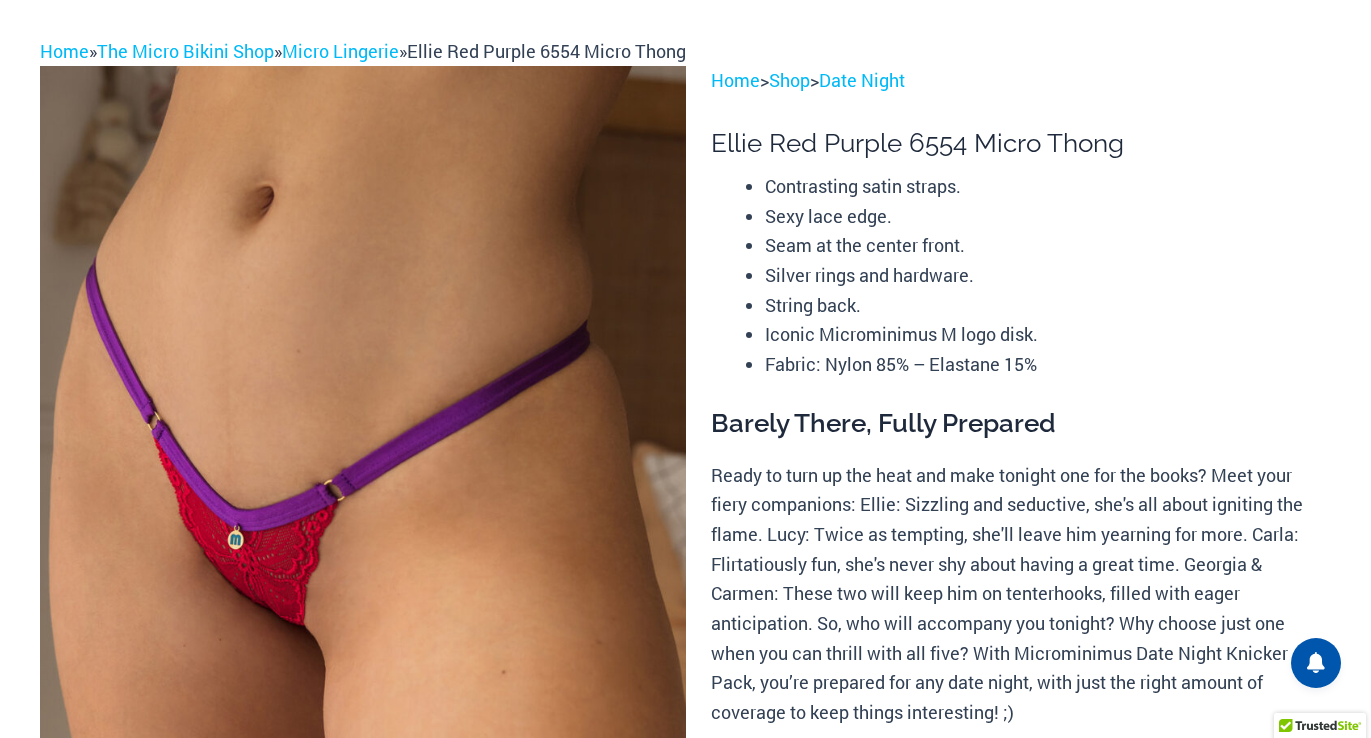 scroll, scrollTop: 0, scrollLeft: 0, axis: both 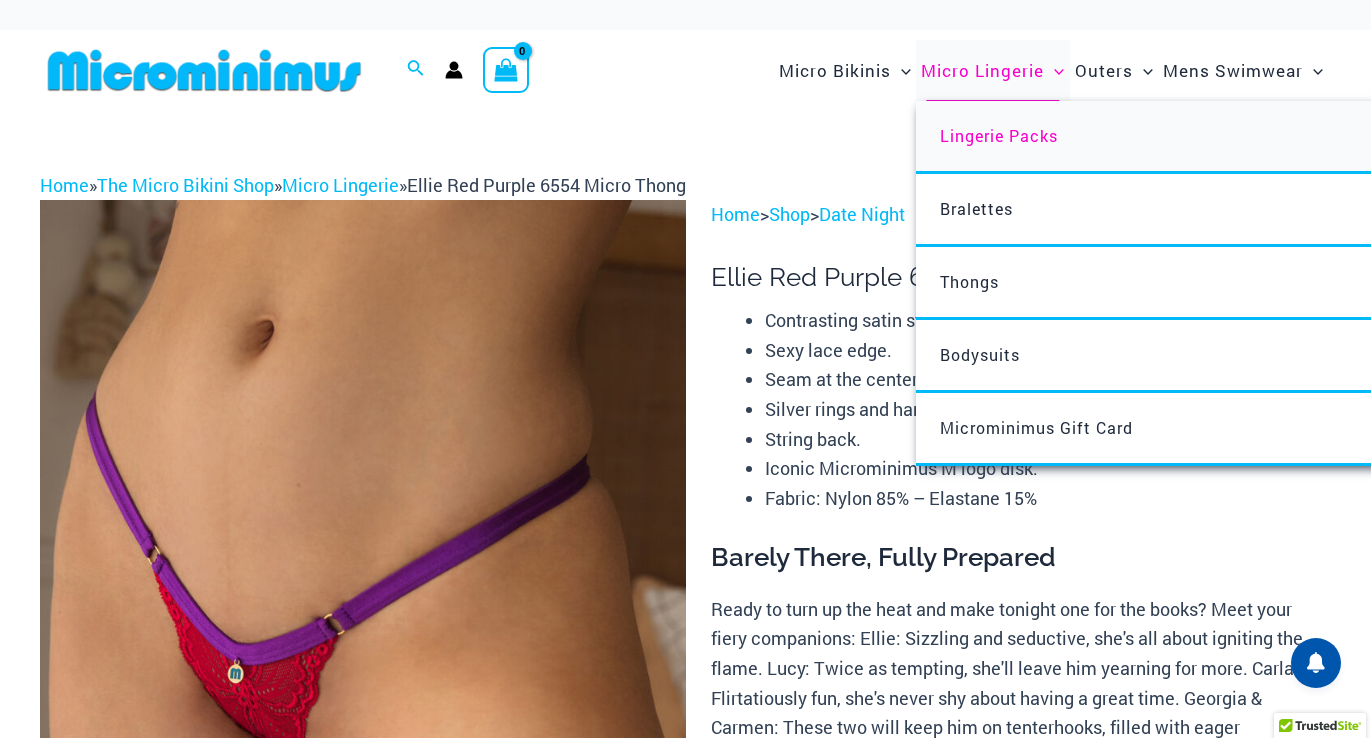 click on "Lingerie Packs" at bounding box center [999, 135] 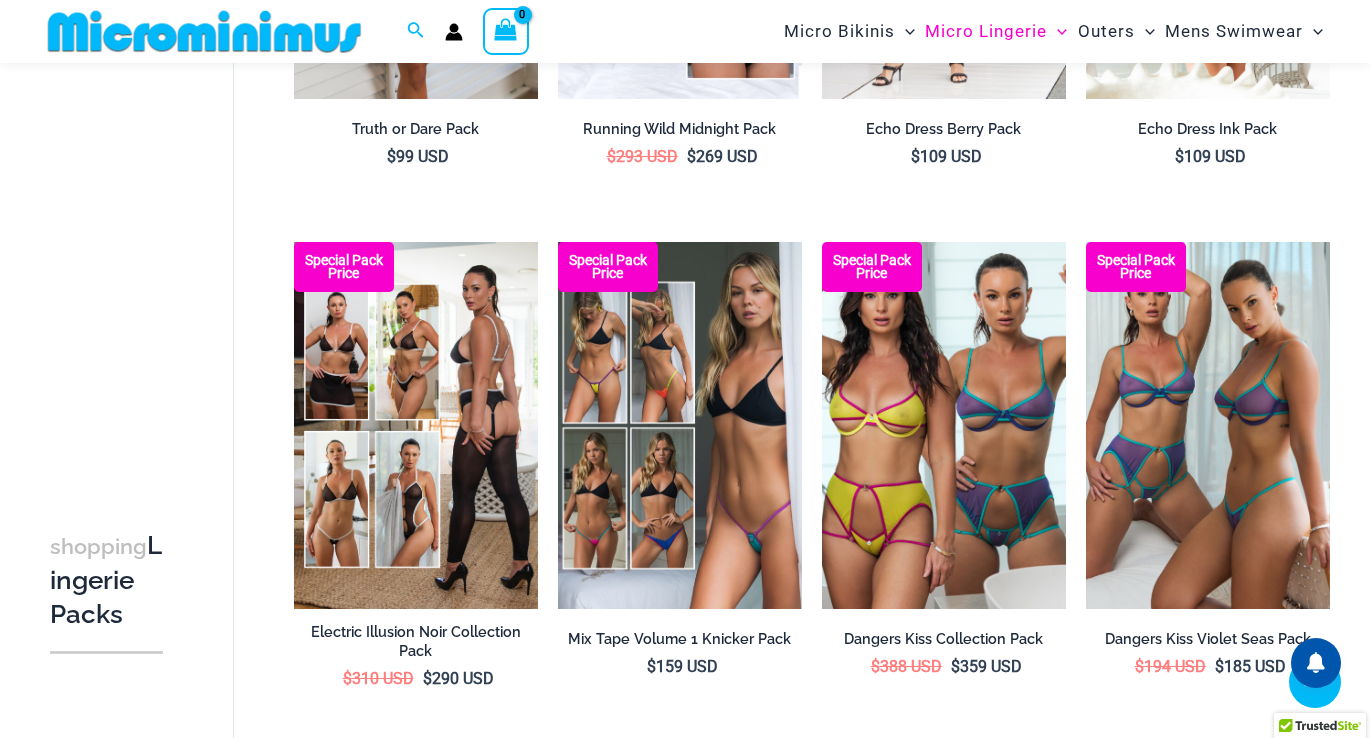 scroll, scrollTop: 0, scrollLeft: 0, axis: both 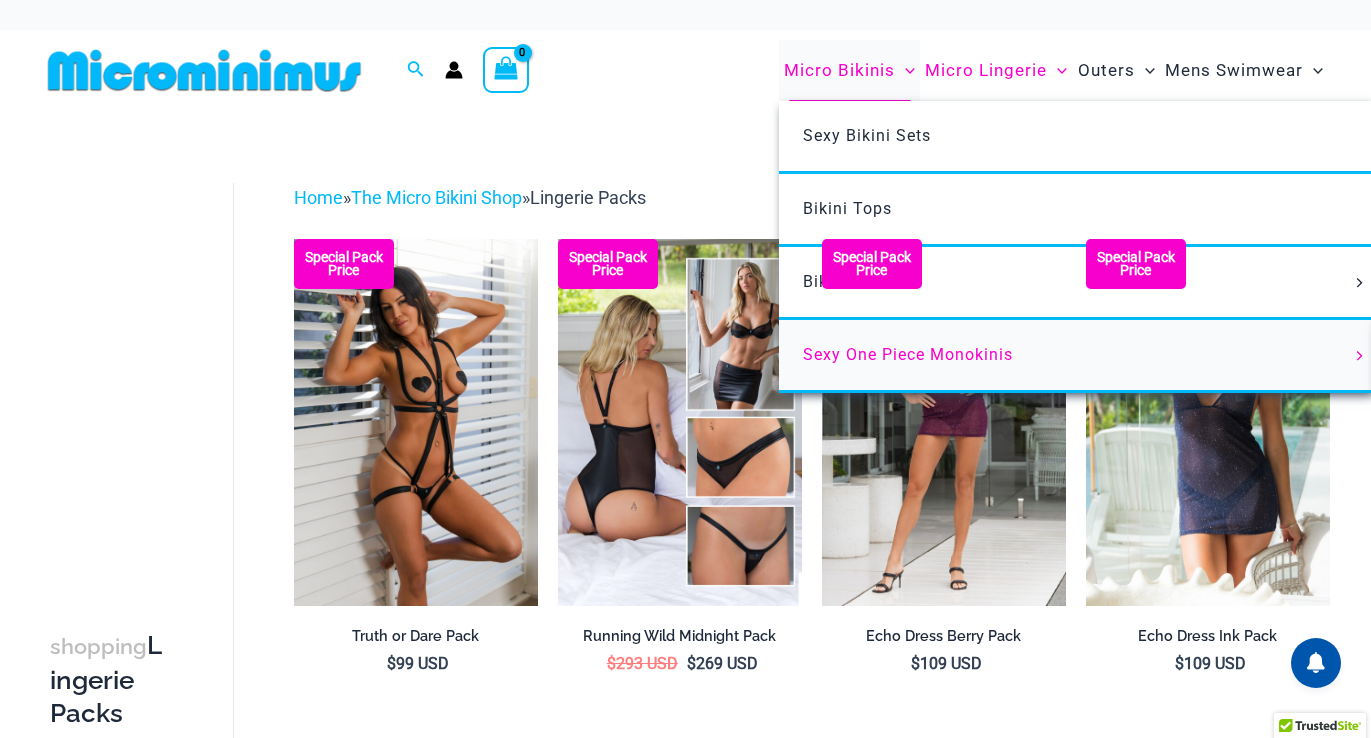 click on "Sexy One Piece Monokinis" at bounding box center (908, 354) 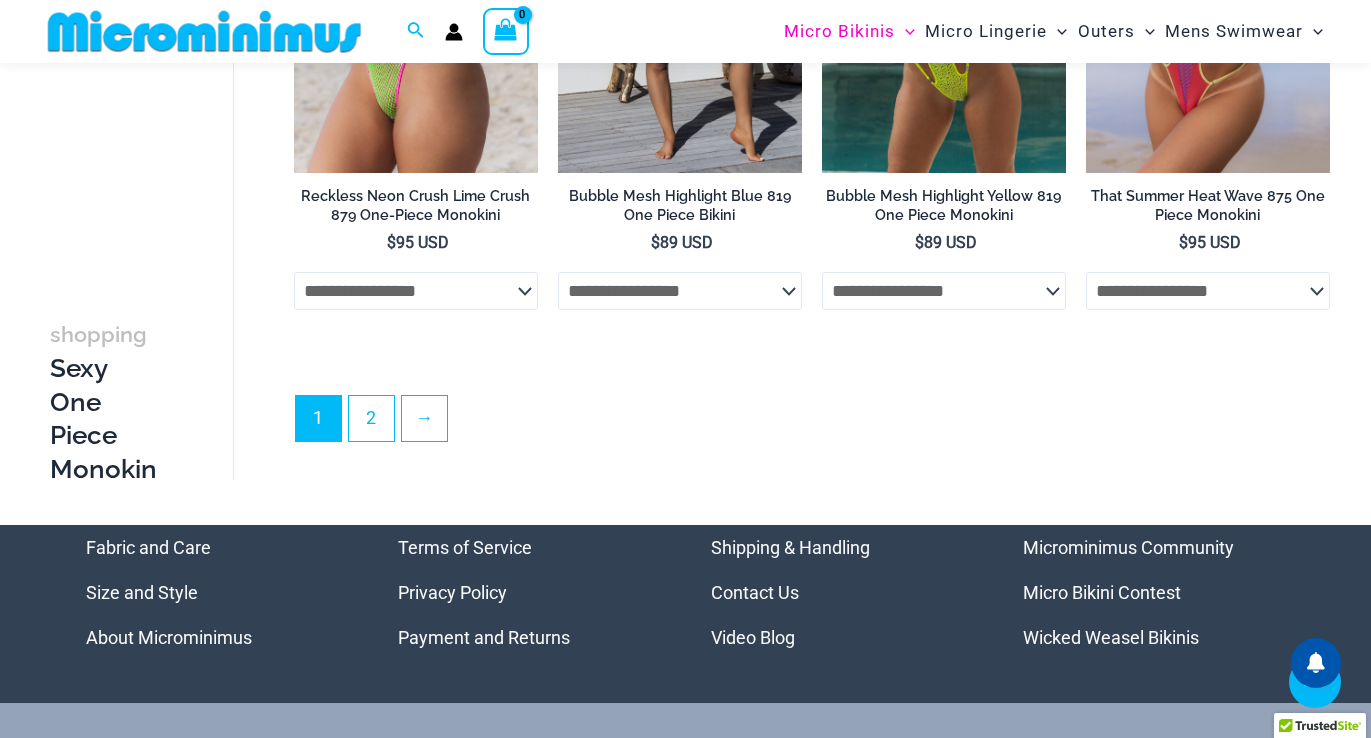 scroll, scrollTop: 4419, scrollLeft: 0, axis: vertical 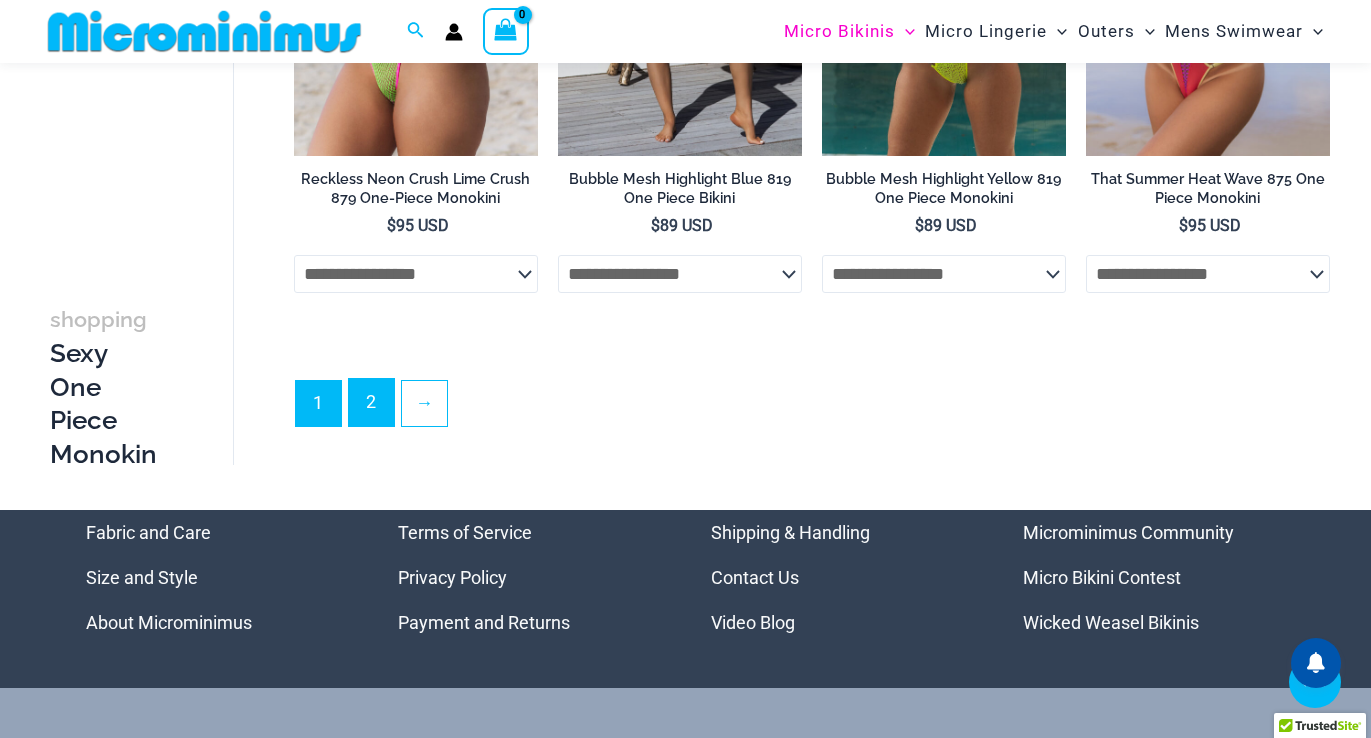 click on "2" at bounding box center (371, 402) 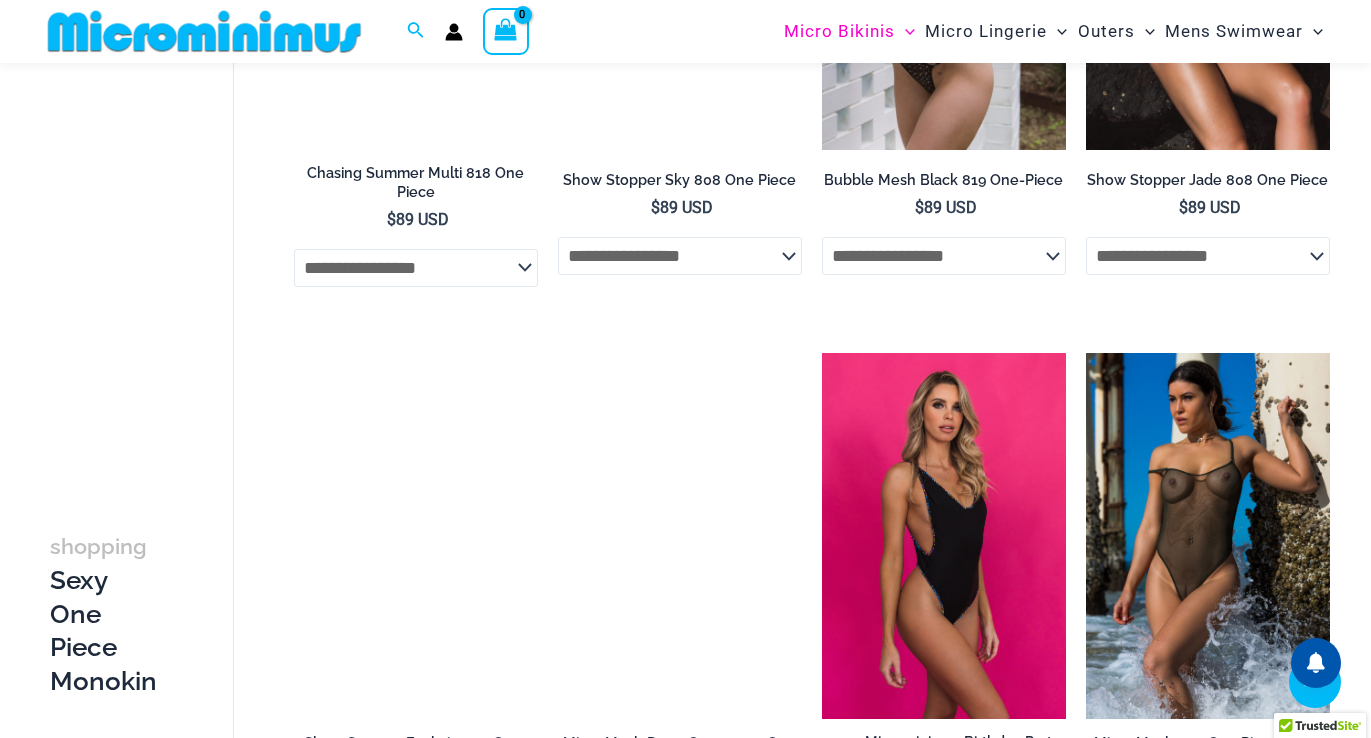 scroll, scrollTop: 3320, scrollLeft: 0, axis: vertical 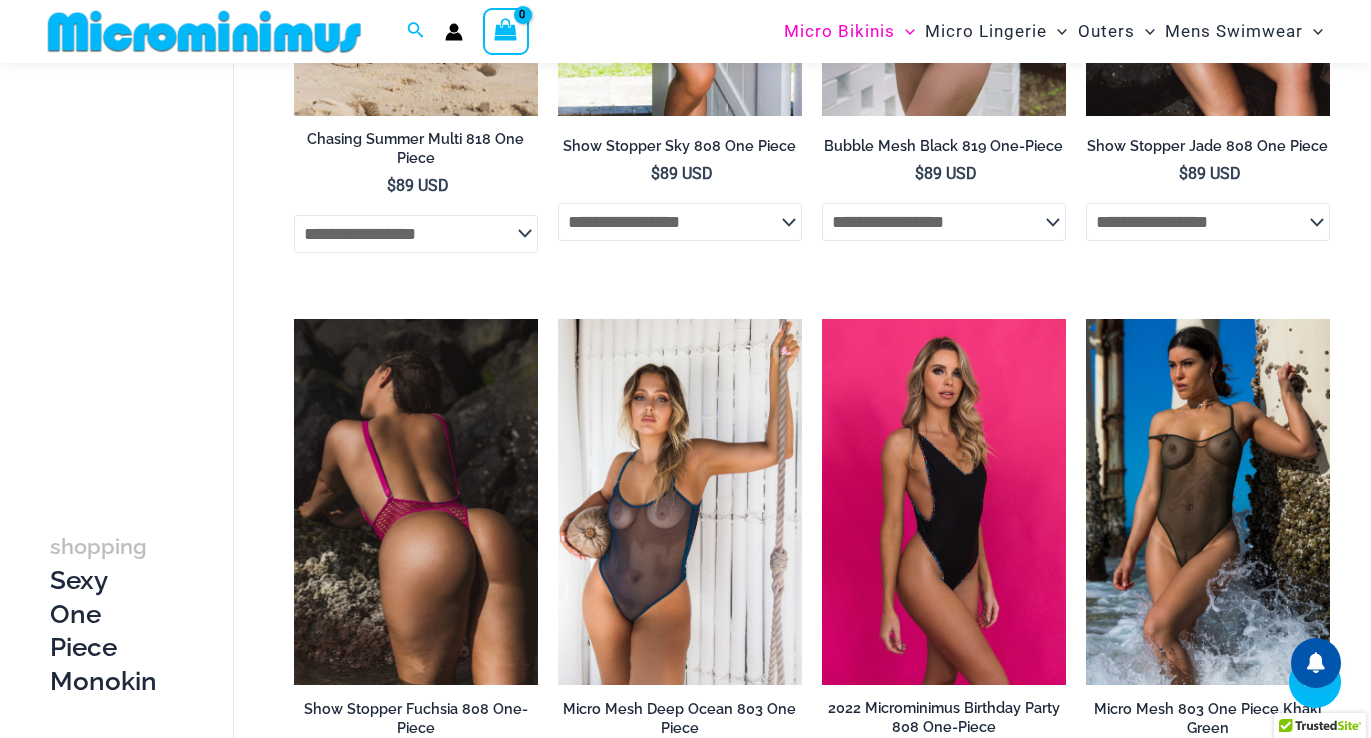 click at bounding box center [416, 502] 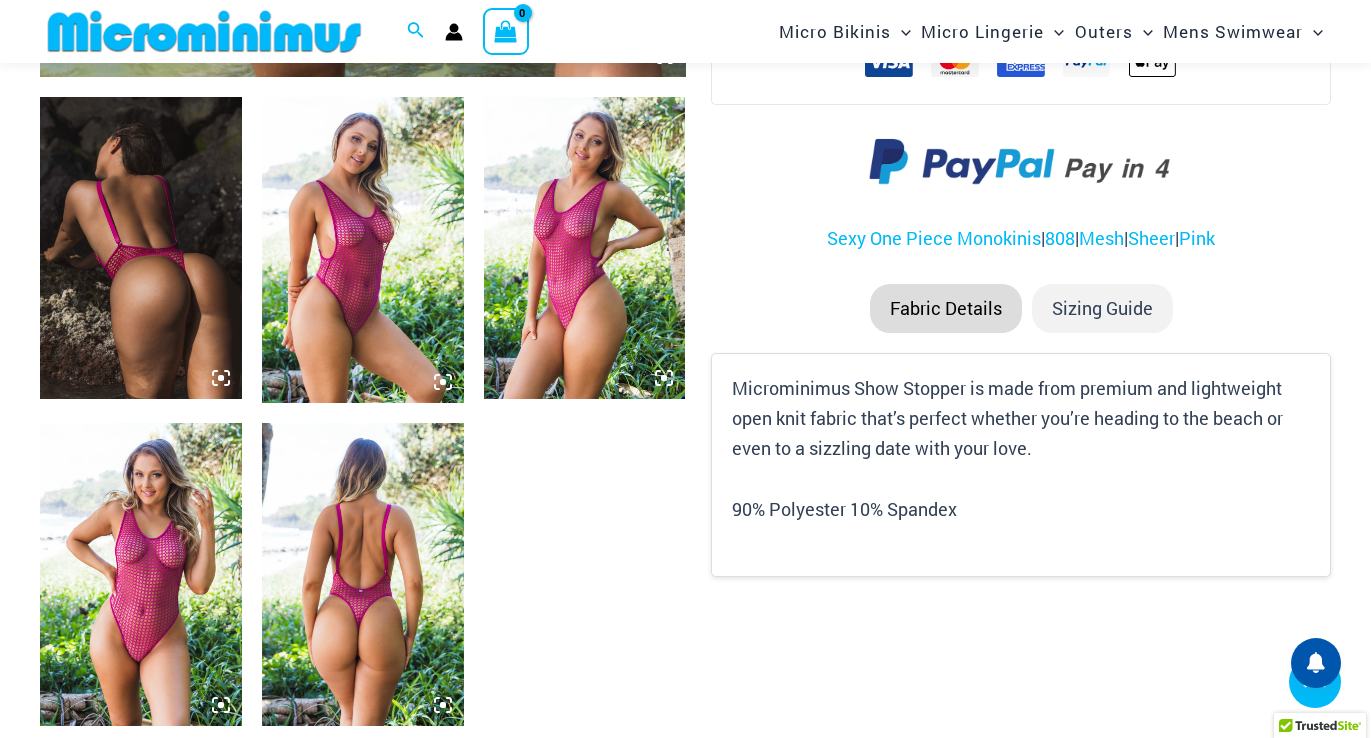 scroll, scrollTop: 1019, scrollLeft: 0, axis: vertical 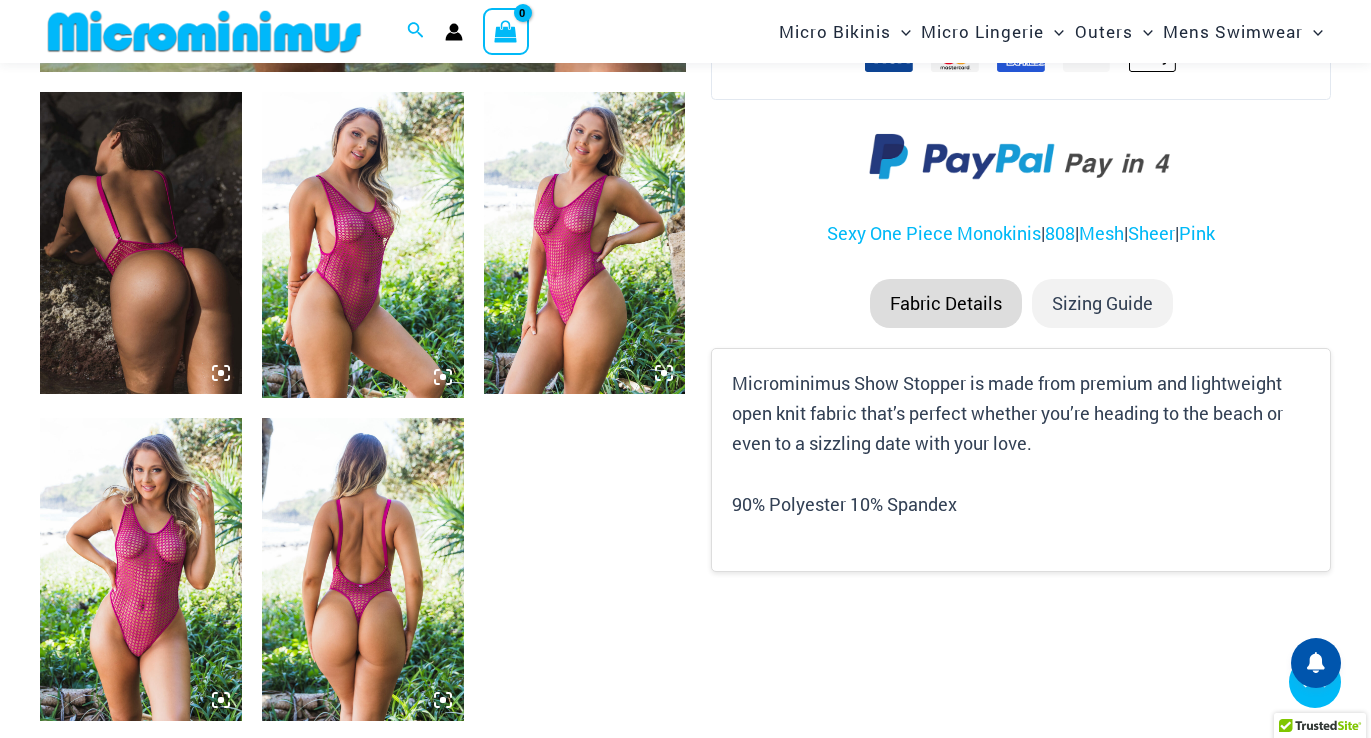 click at bounding box center [363, 245] 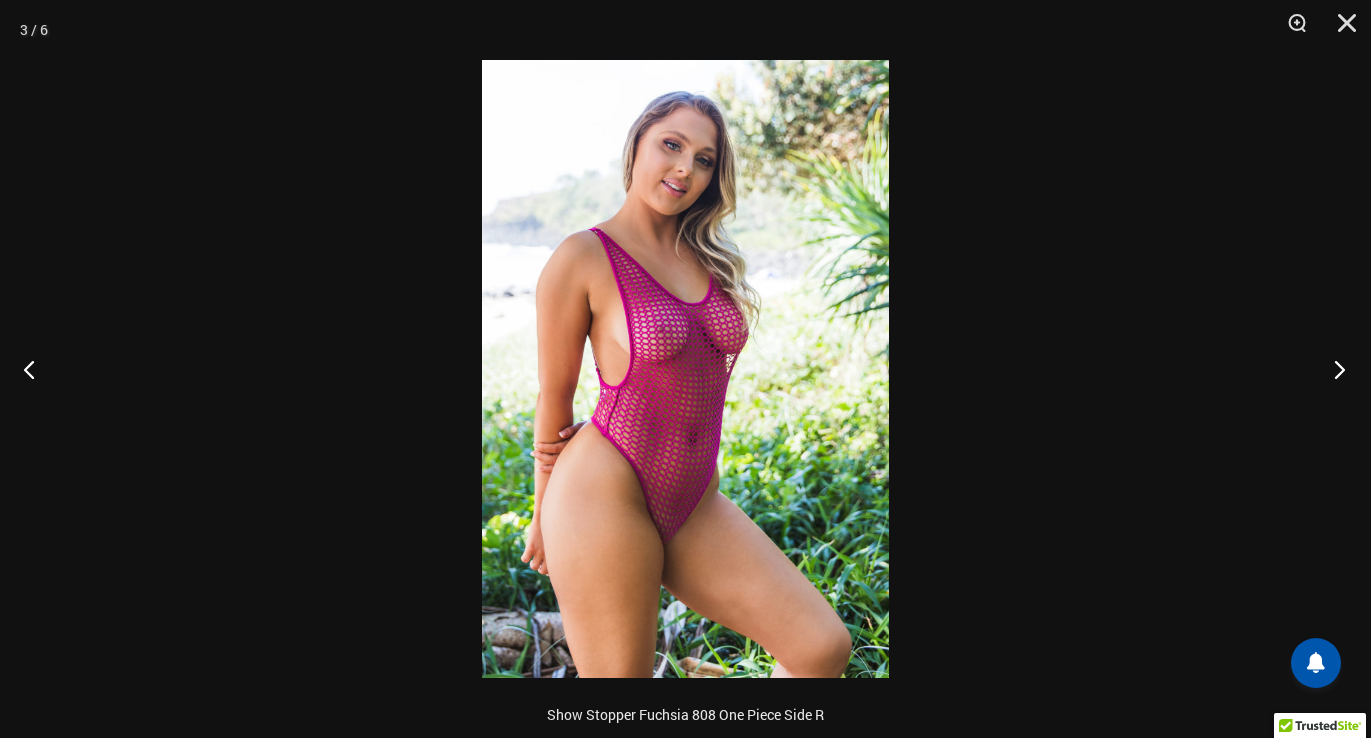 click at bounding box center [1333, 369] 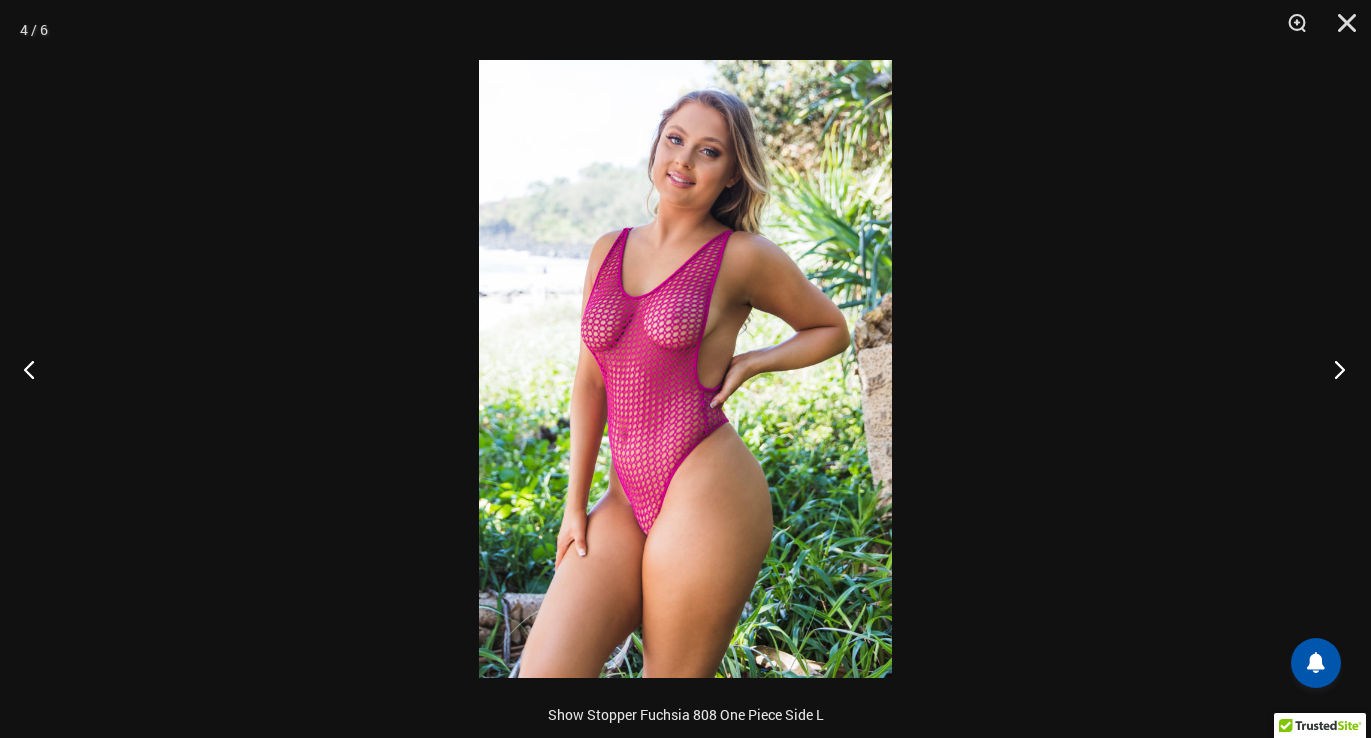 click at bounding box center [1333, 369] 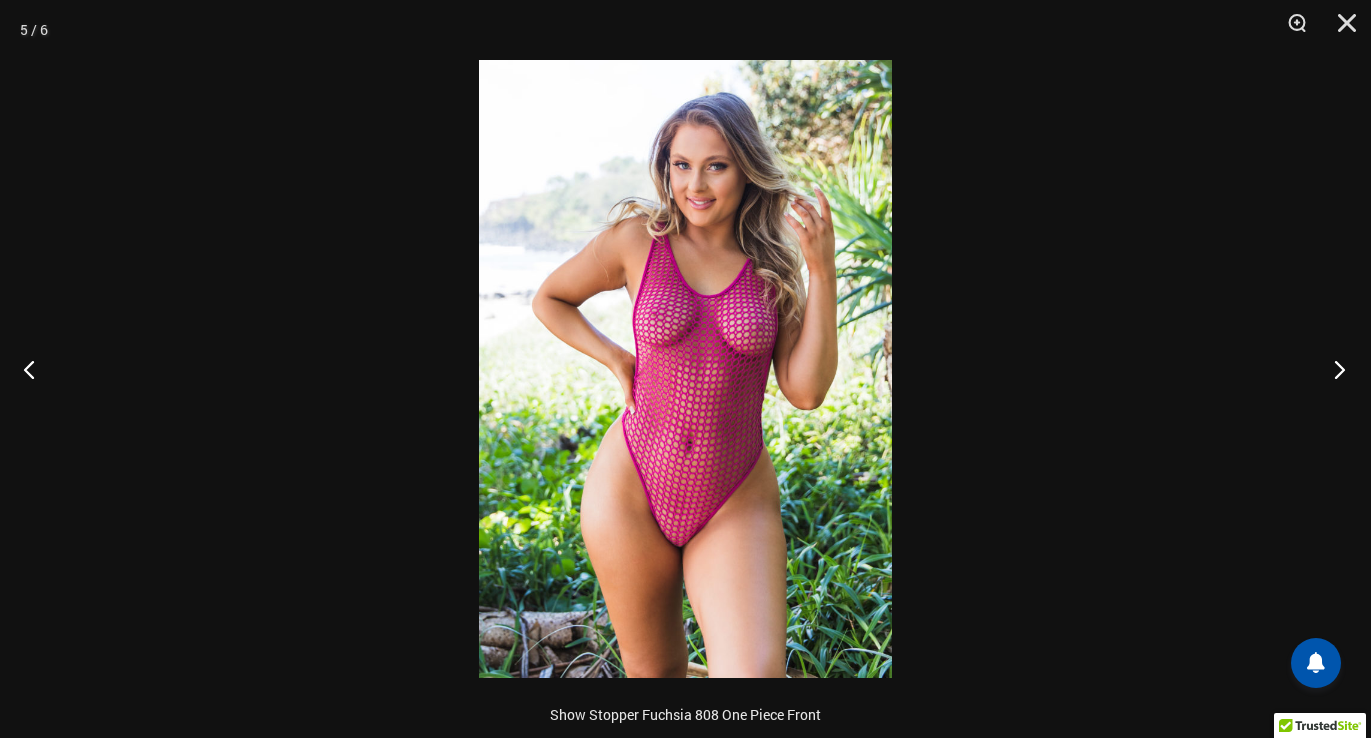click at bounding box center (1333, 369) 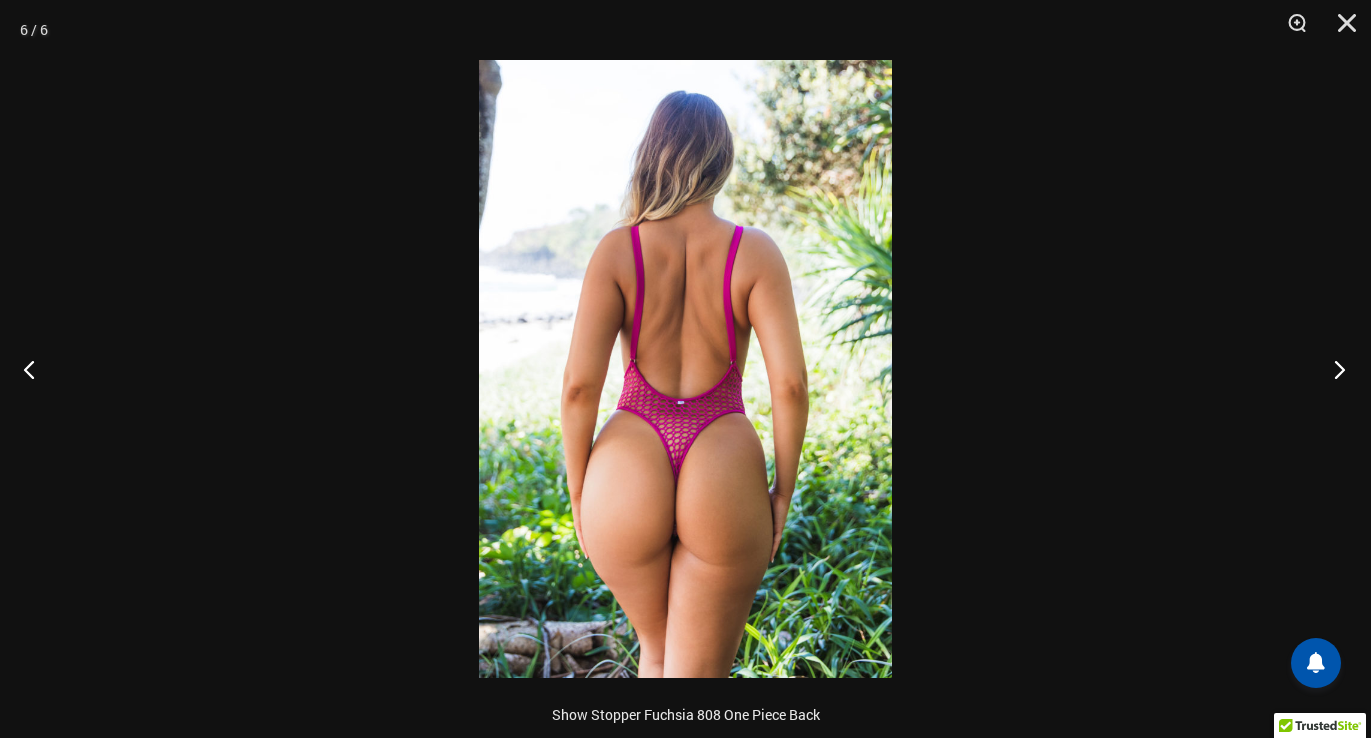click at bounding box center (1333, 369) 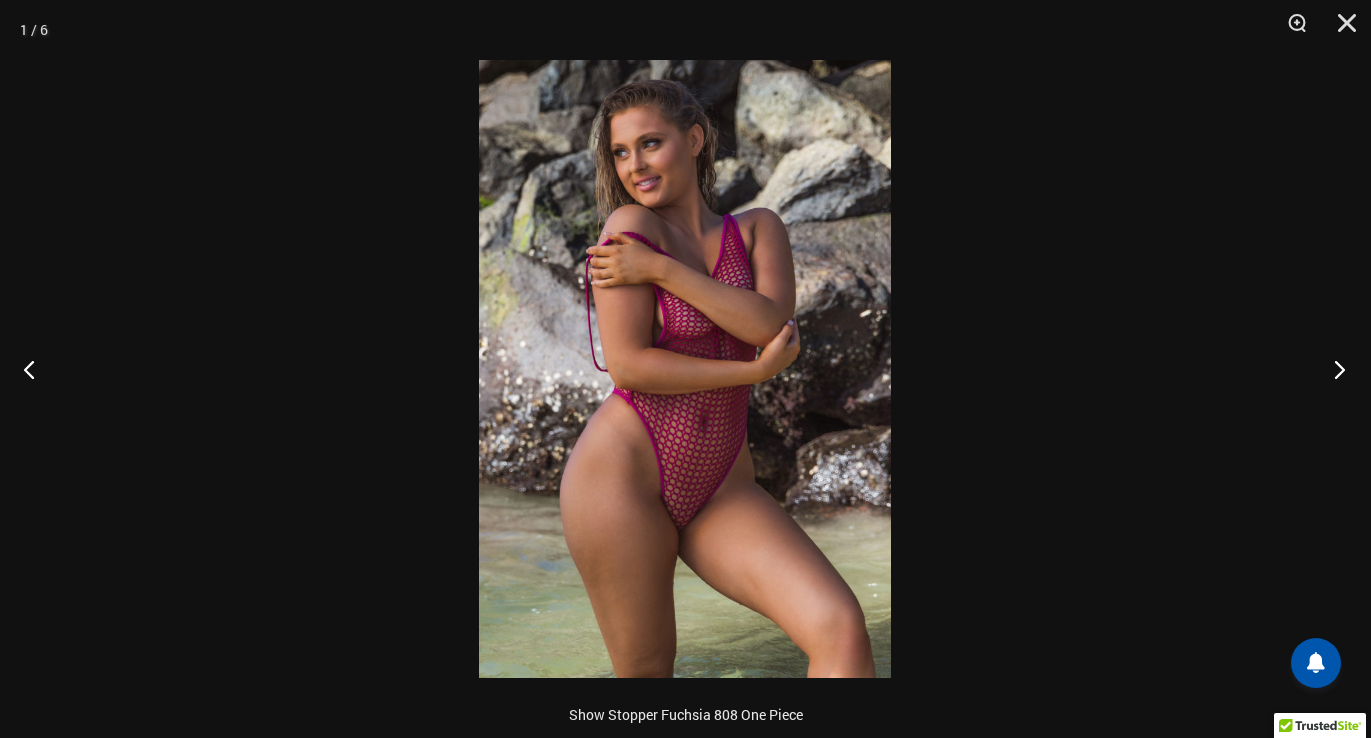 click at bounding box center (1333, 369) 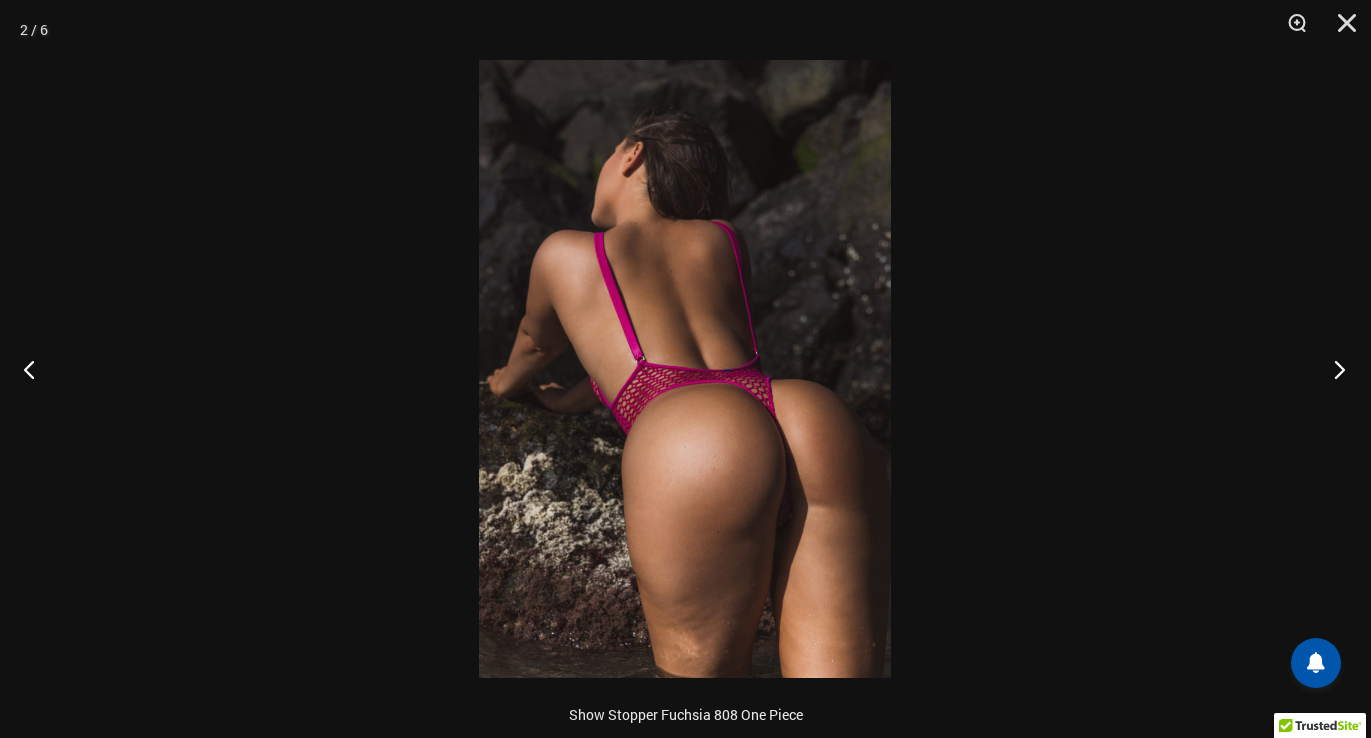 click at bounding box center [1333, 369] 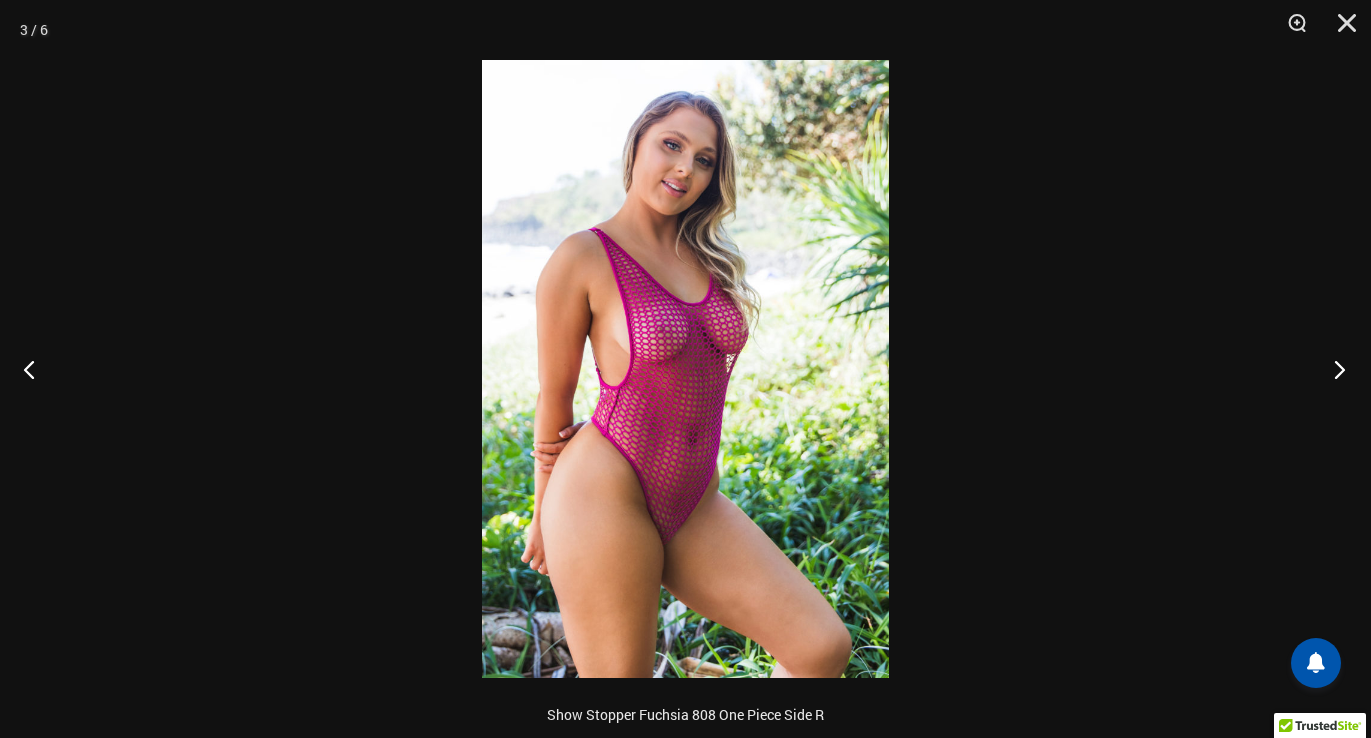 click at bounding box center (1333, 369) 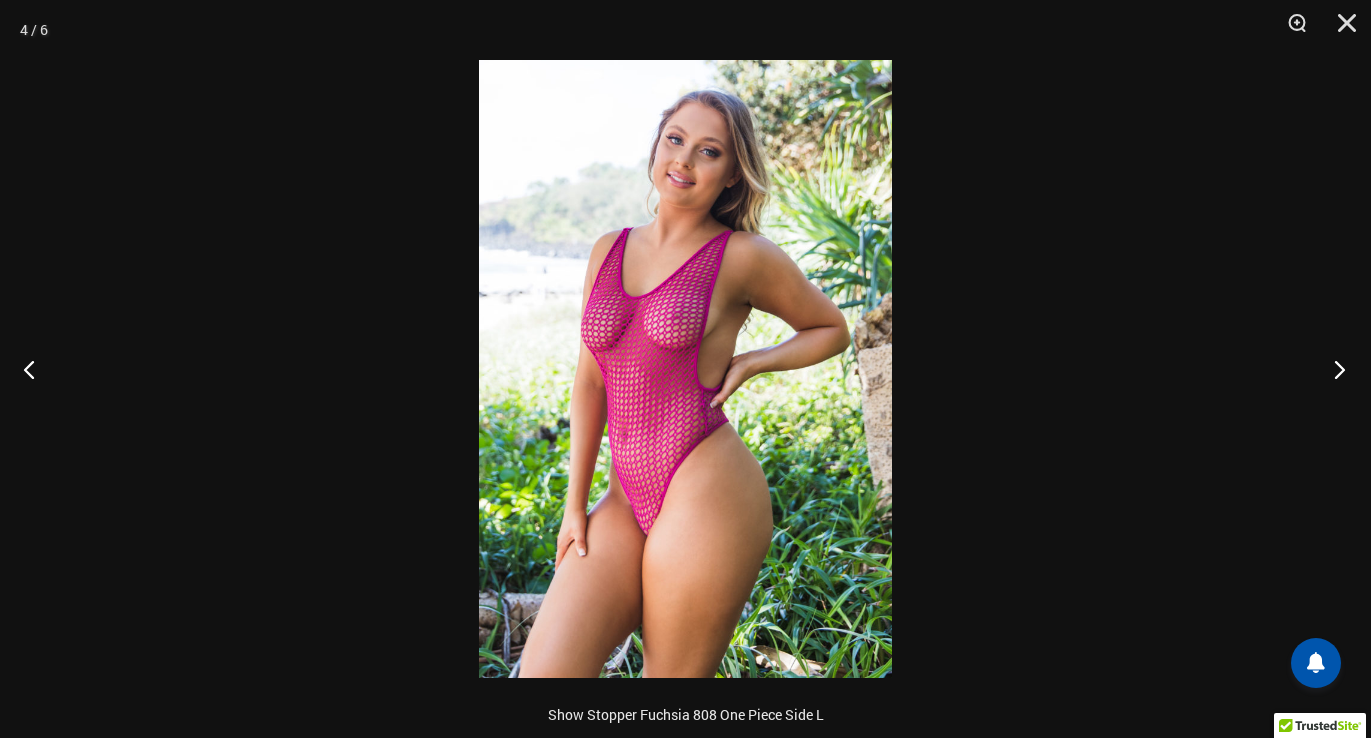 click at bounding box center (1333, 369) 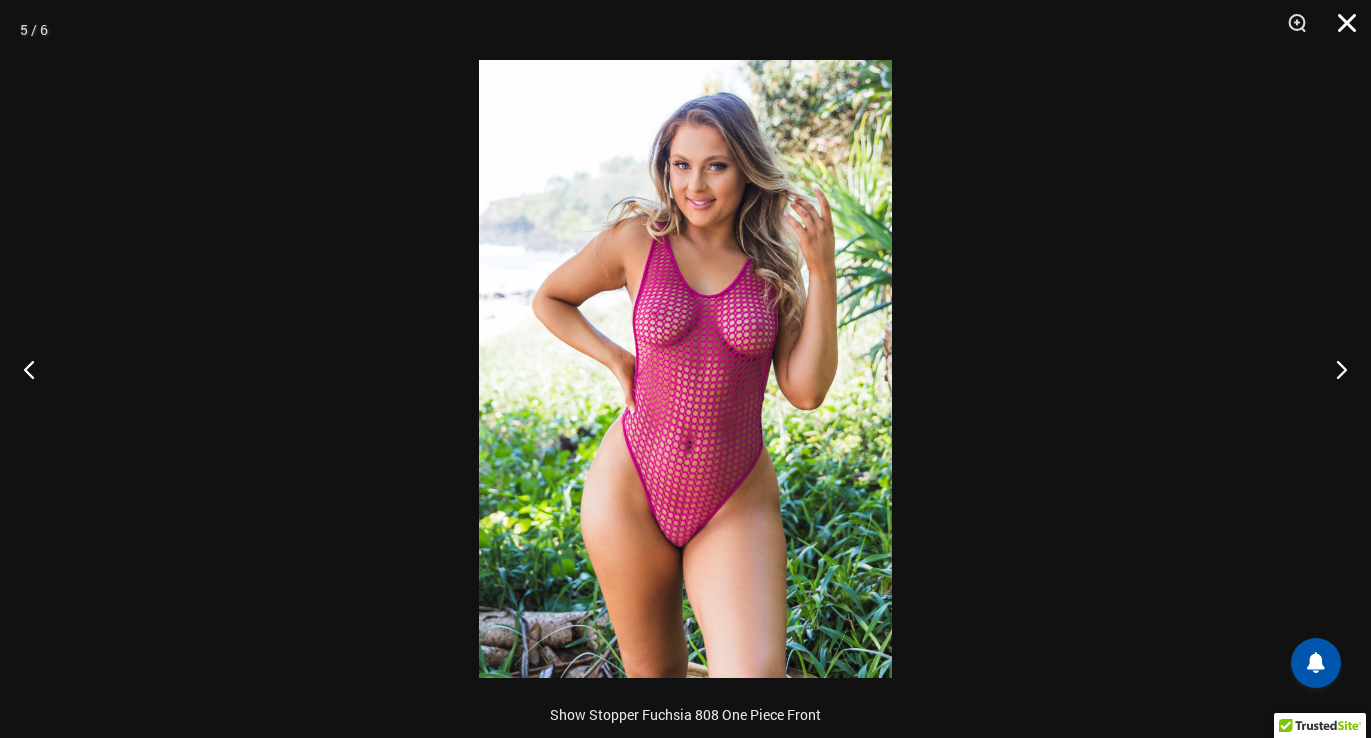 click at bounding box center [1340, 30] 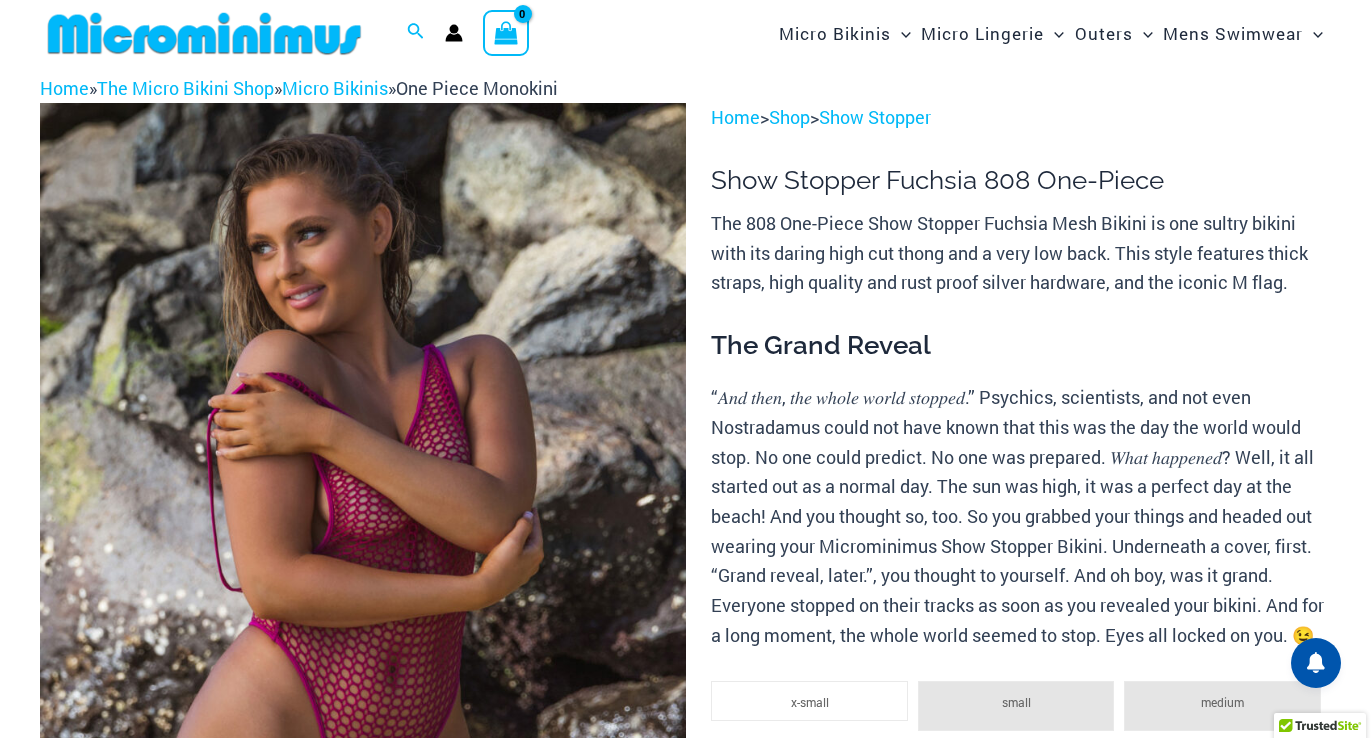 scroll, scrollTop: 0, scrollLeft: 0, axis: both 